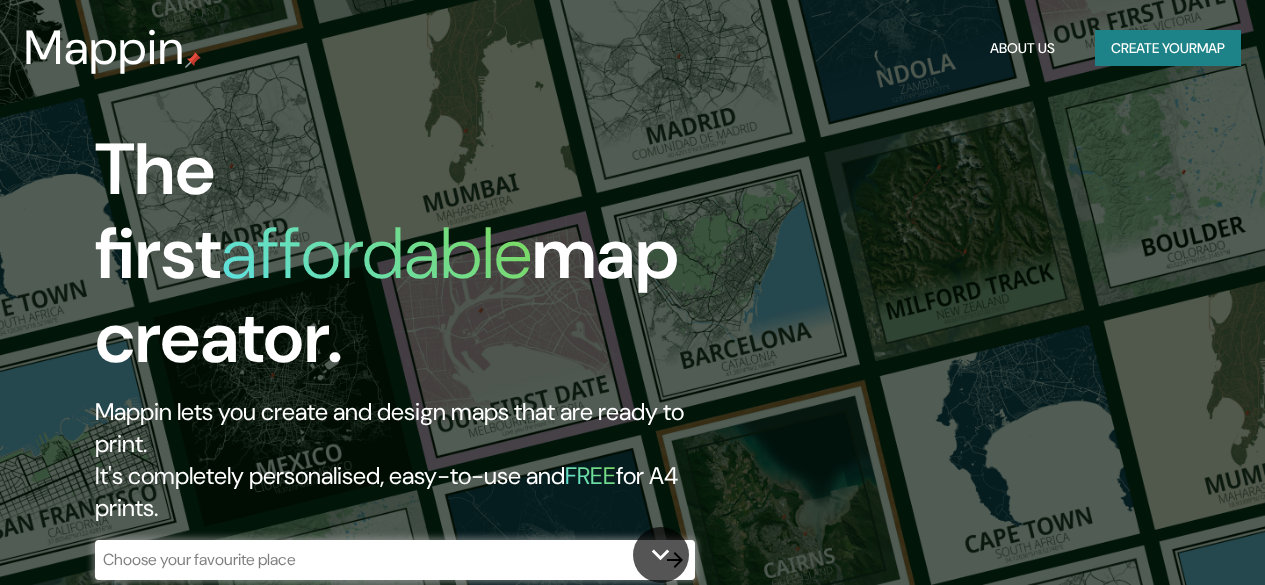scroll, scrollTop: 0, scrollLeft: 0, axis: both 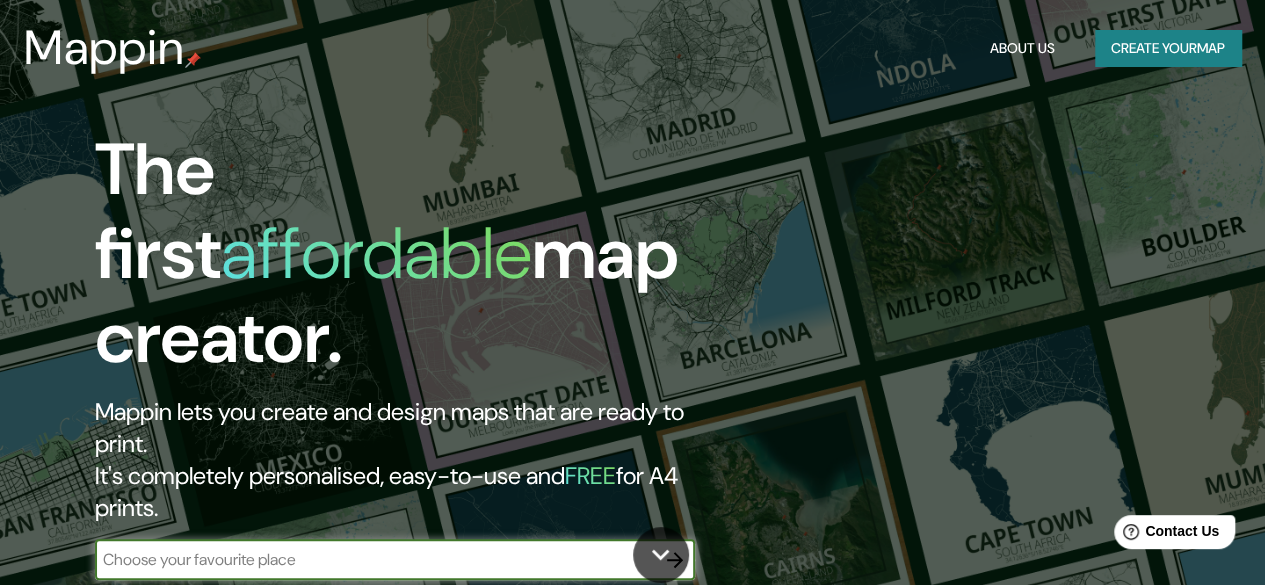 click at bounding box center [375, 559] 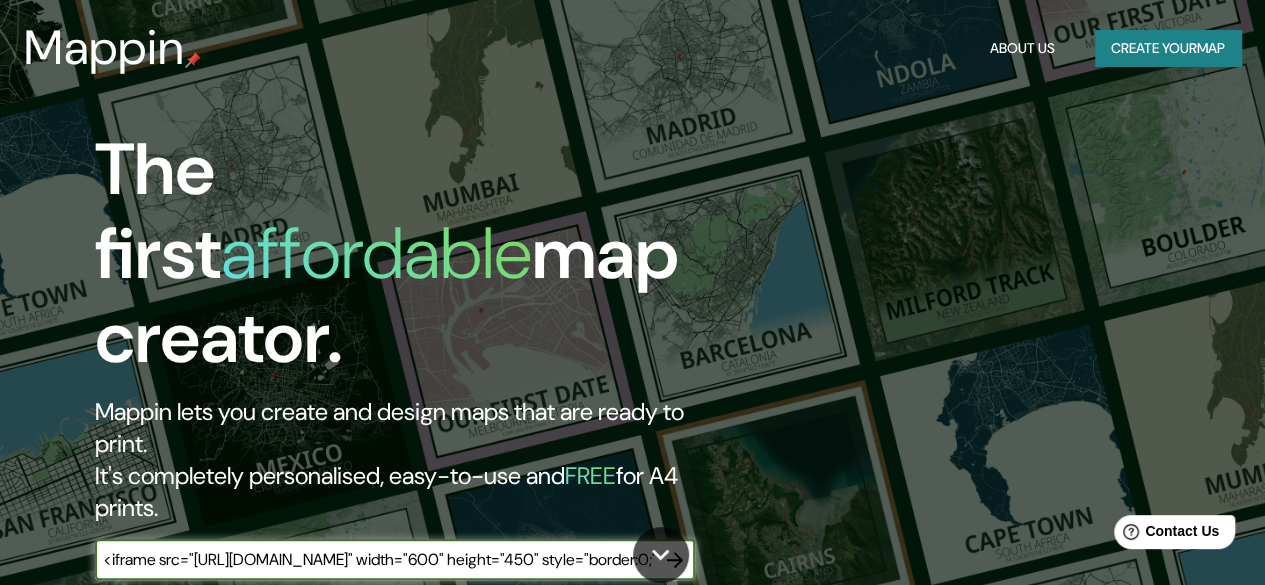 scroll, scrollTop: 0, scrollLeft: 2171, axis: horizontal 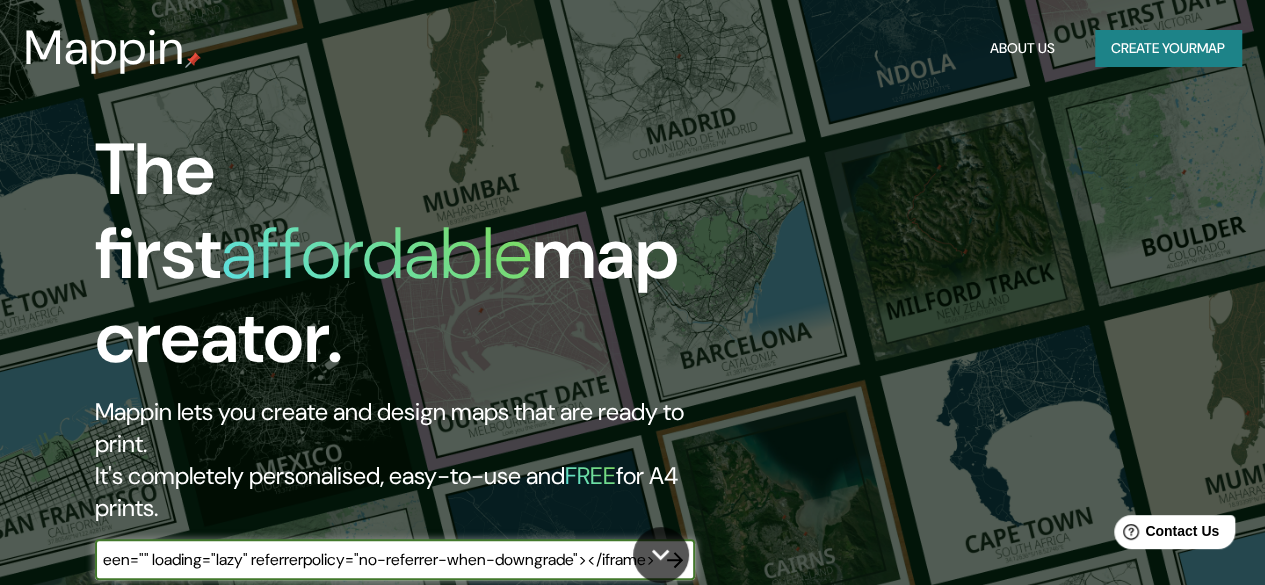 type on "<iframe src="[URL][DOMAIN_NAME]" width="600" height="450" style="border:0;" allowfullscreen="" loading="lazy" referrerpolicy="no-referrer-when-downgrade"></iframe>" 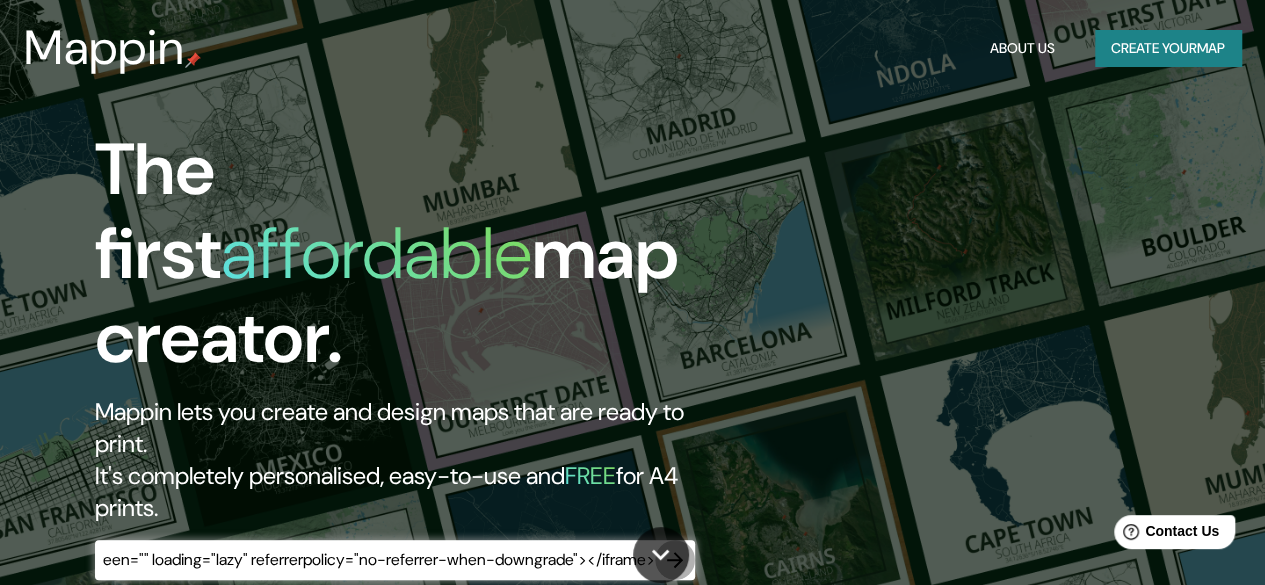 click 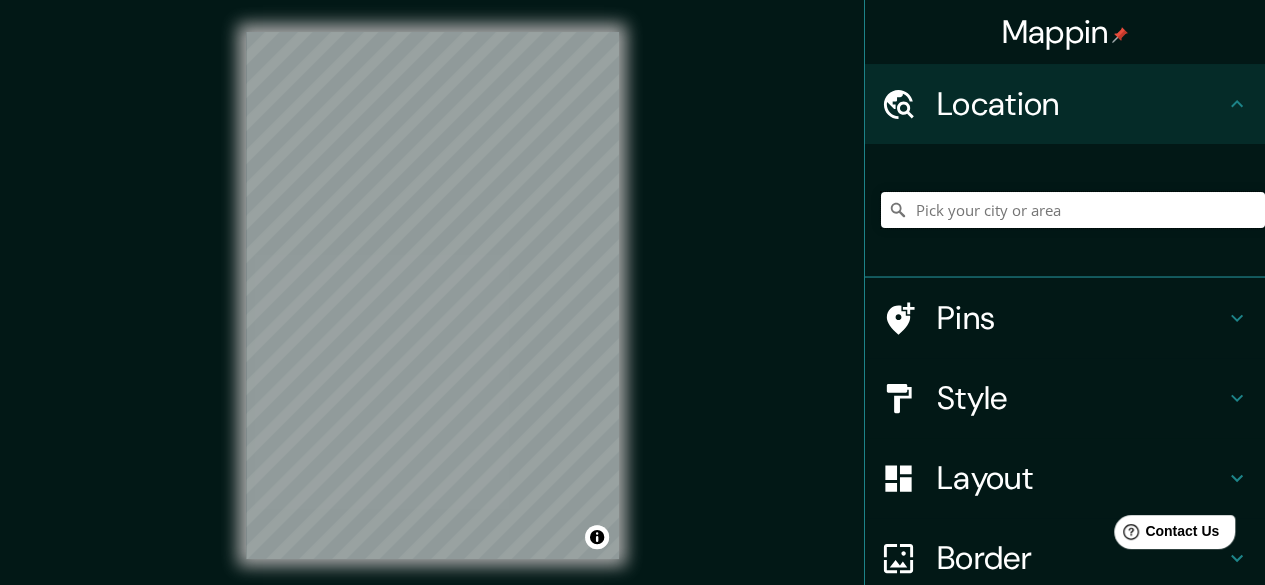 click at bounding box center (1073, 210) 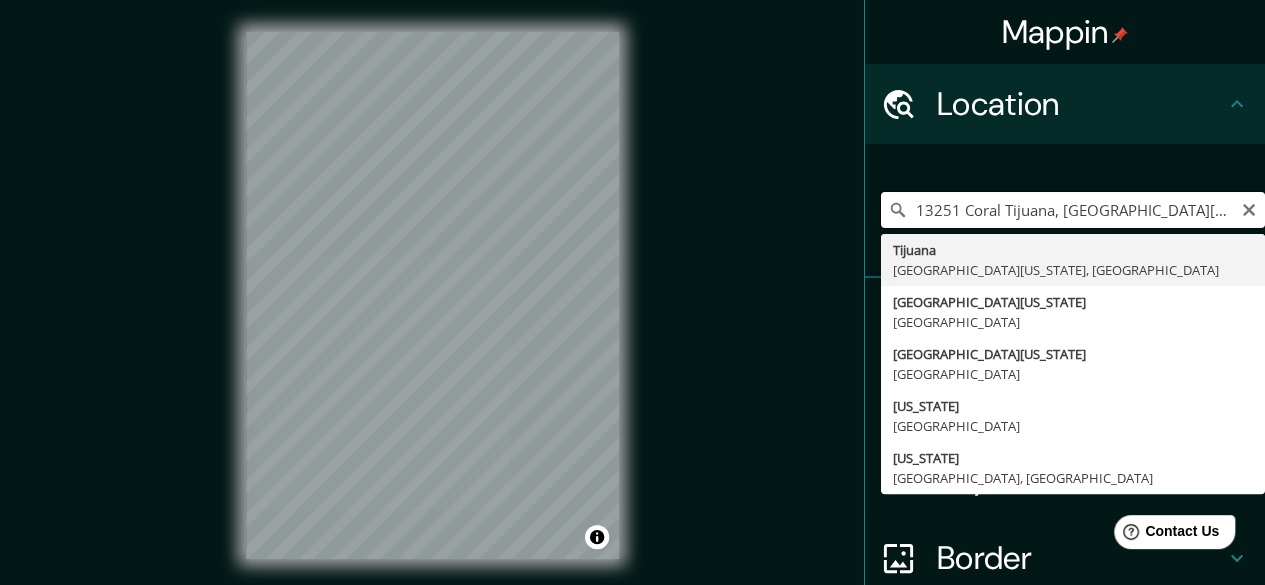 drag, startPoint x: 945, startPoint y: 201, endPoint x: 925, endPoint y: 201, distance: 20 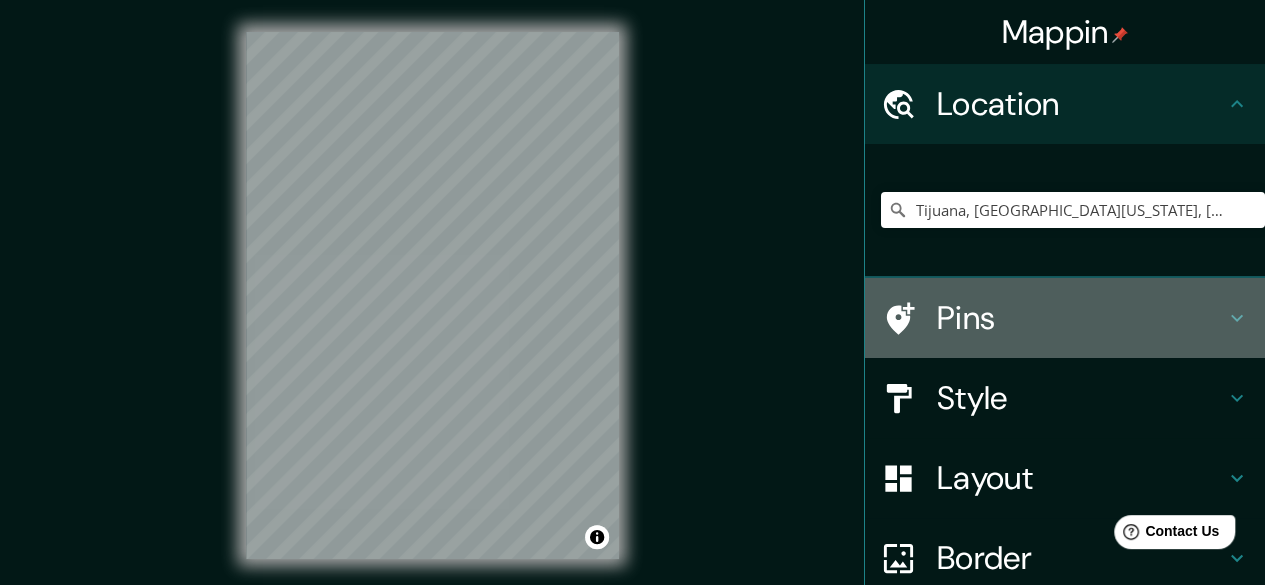 click on "Pins" at bounding box center [1065, 318] 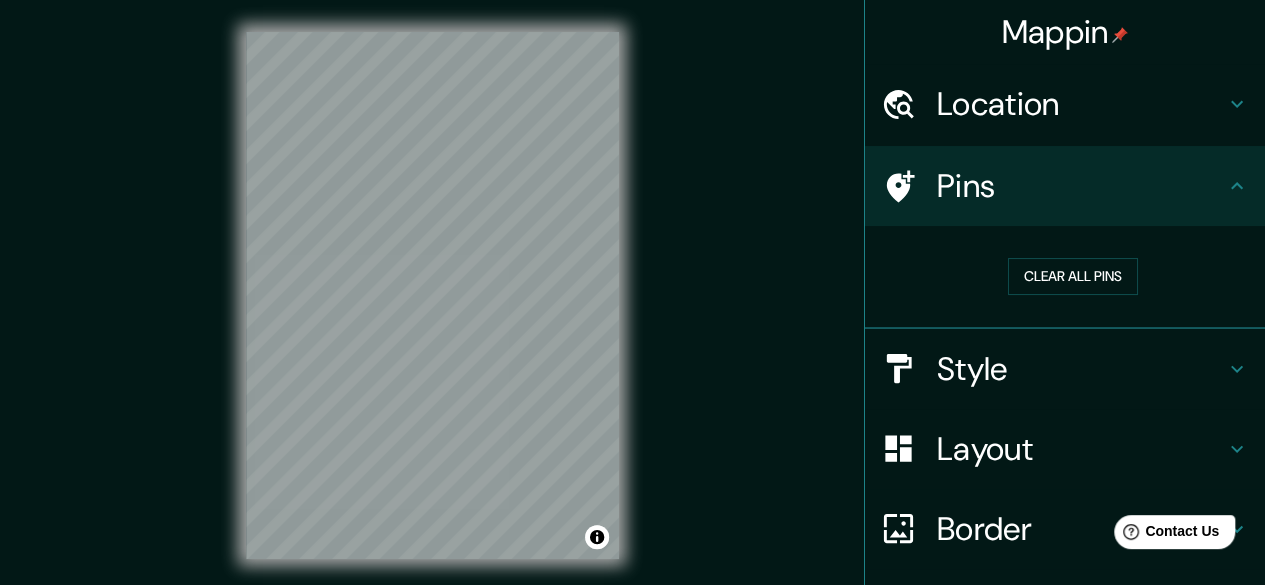 click on "Location" at bounding box center [1081, 104] 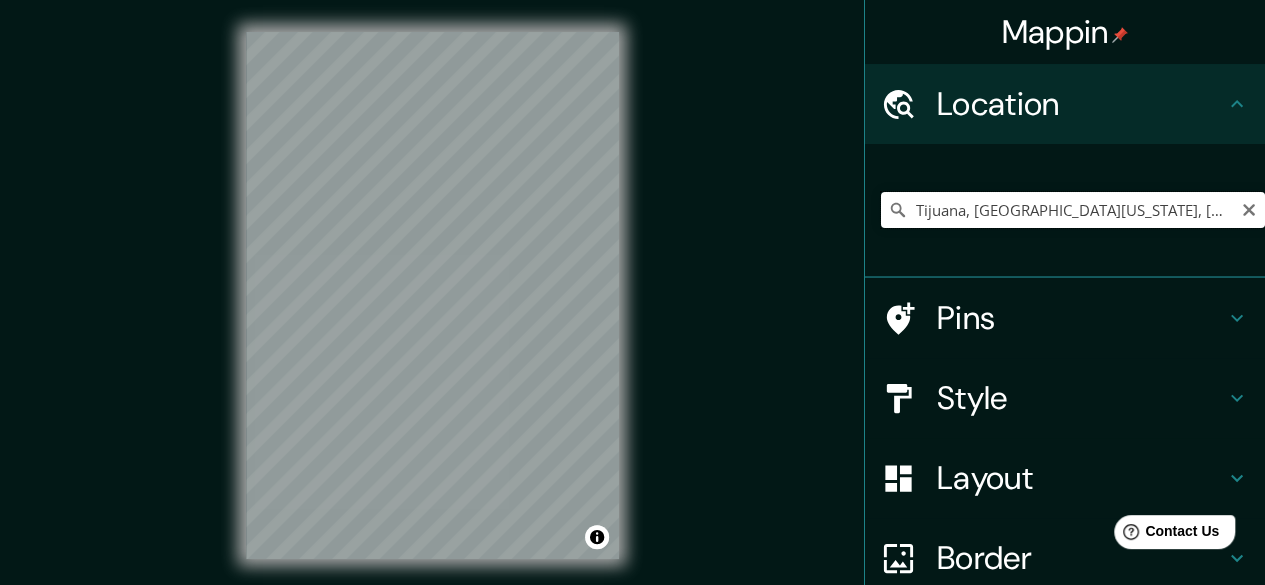 click on "Tijuana, [GEOGRAPHIC_DATA][US_STATE], [GEOGRAPHIC_DATA]" at bounding box center (1073, 210) 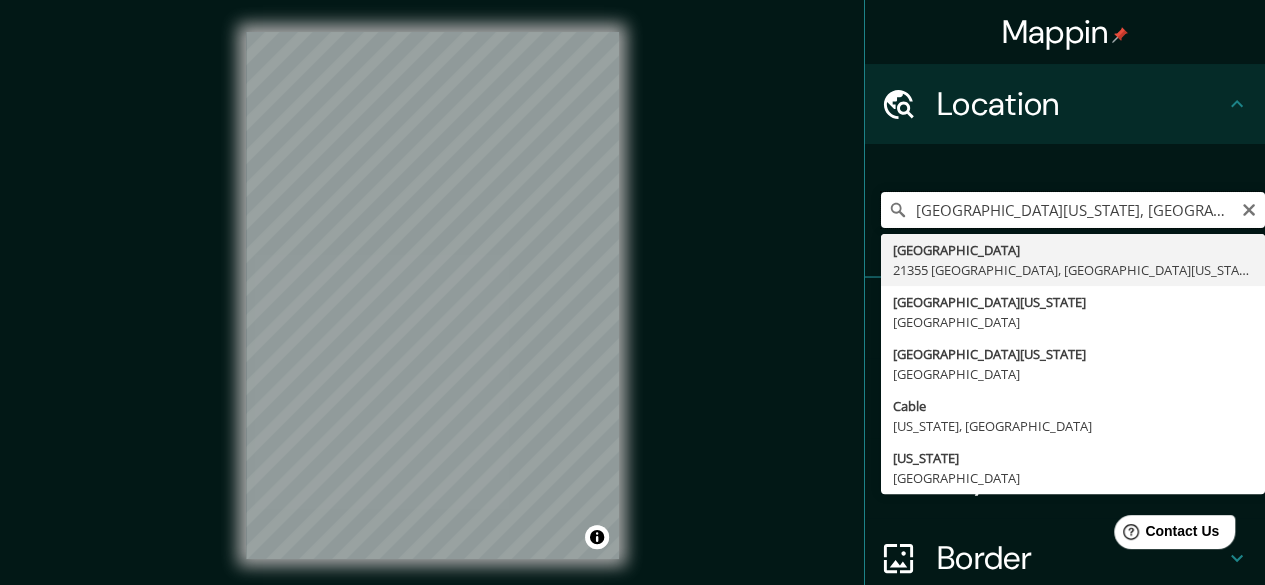 click on "[GEOGRAPHIC_DATA][US_STATE], [GEOGRAPHIC_DATA]" at bounding box center [1073, 210] 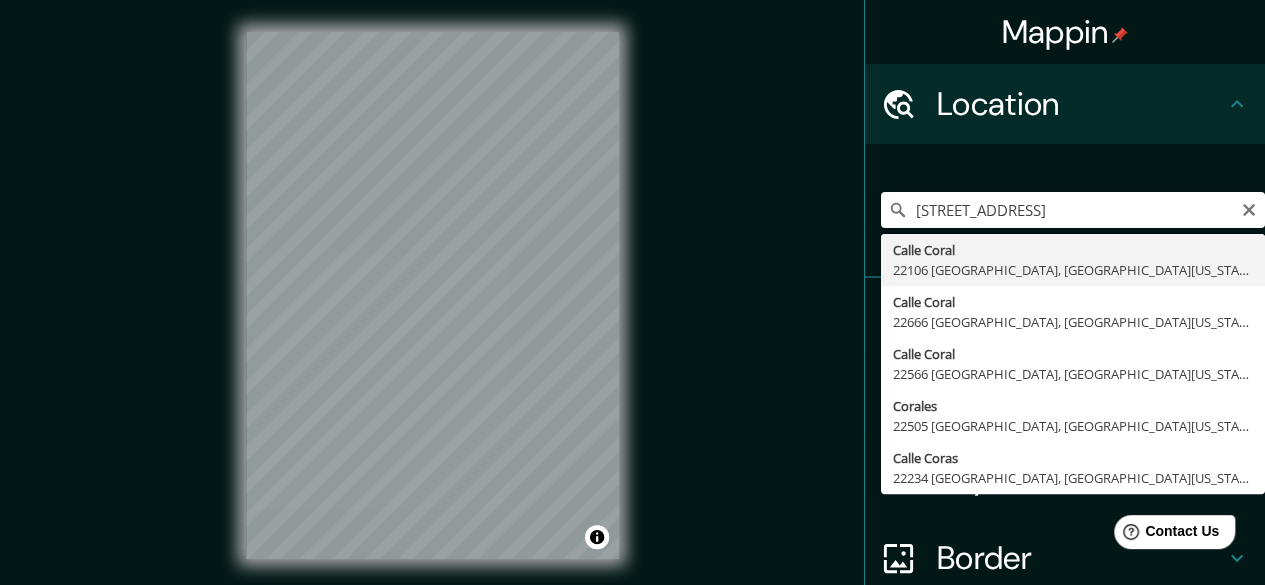 type on "[GEOGRAPHIC_DATA], [GEOGRAPHIC_DATA][US_STATE], [GEOGRAPHIC_DATA]" 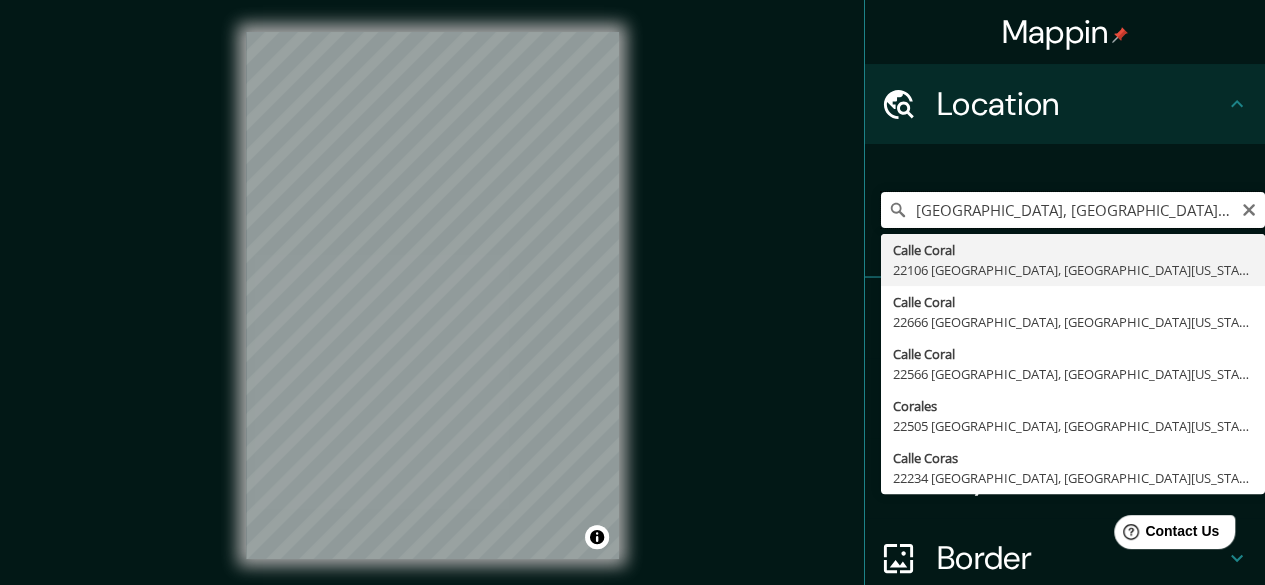 scroll, scrollTop: 0, scrollLeft: 0, axis: both 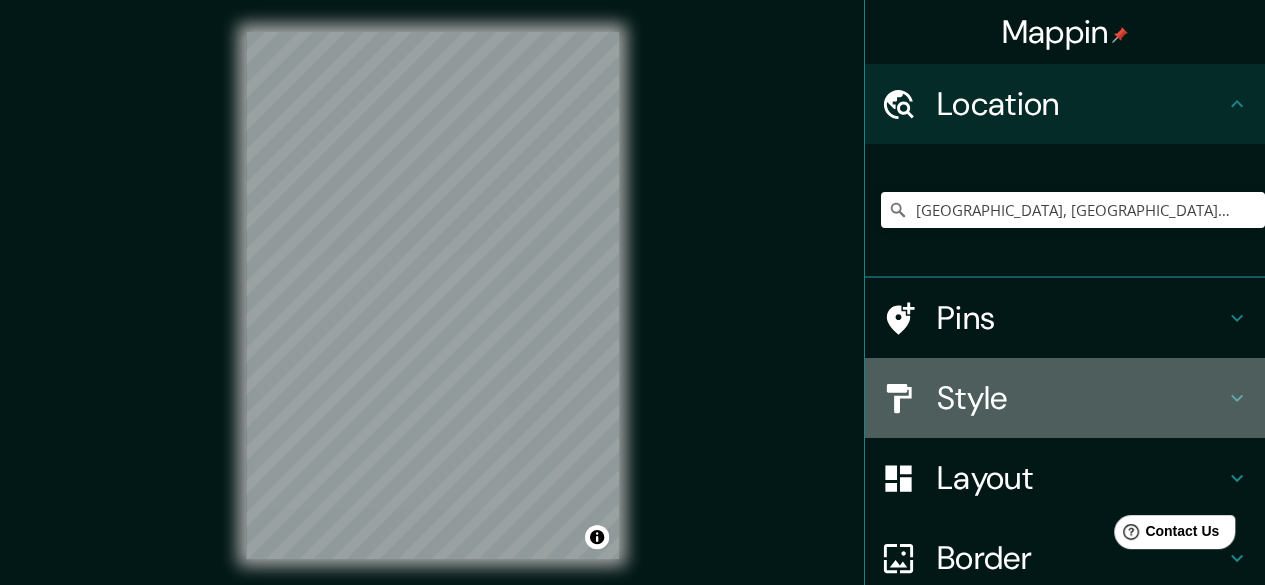 click on "Style" at bounding box center [1081, 398] 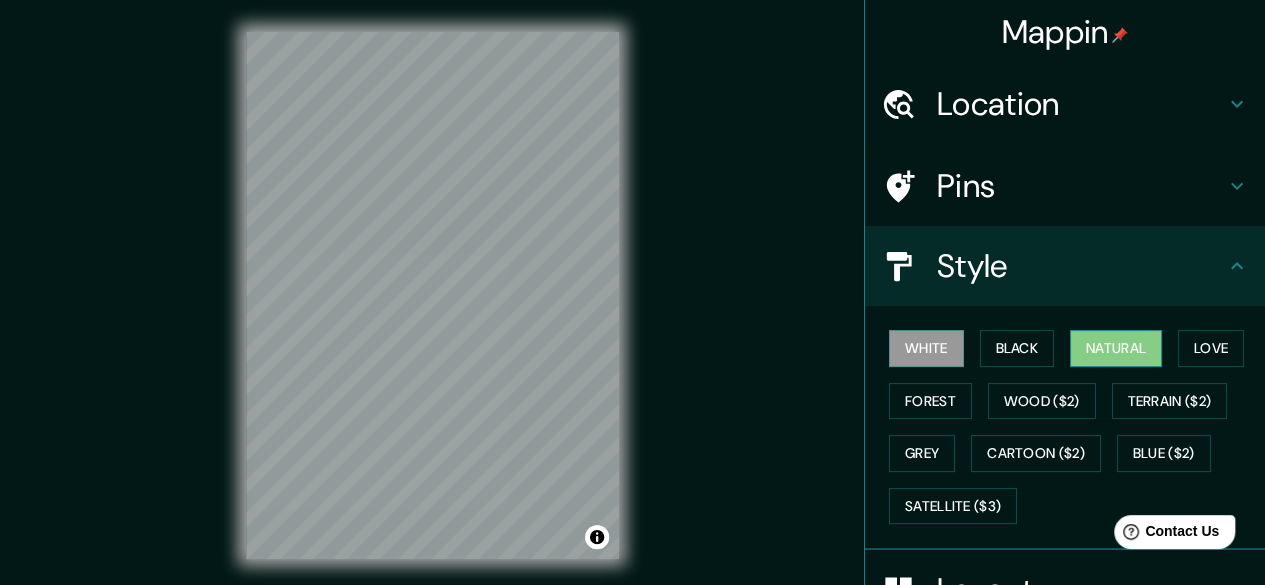 click on "Natural" at bounding box center [1116, 348] 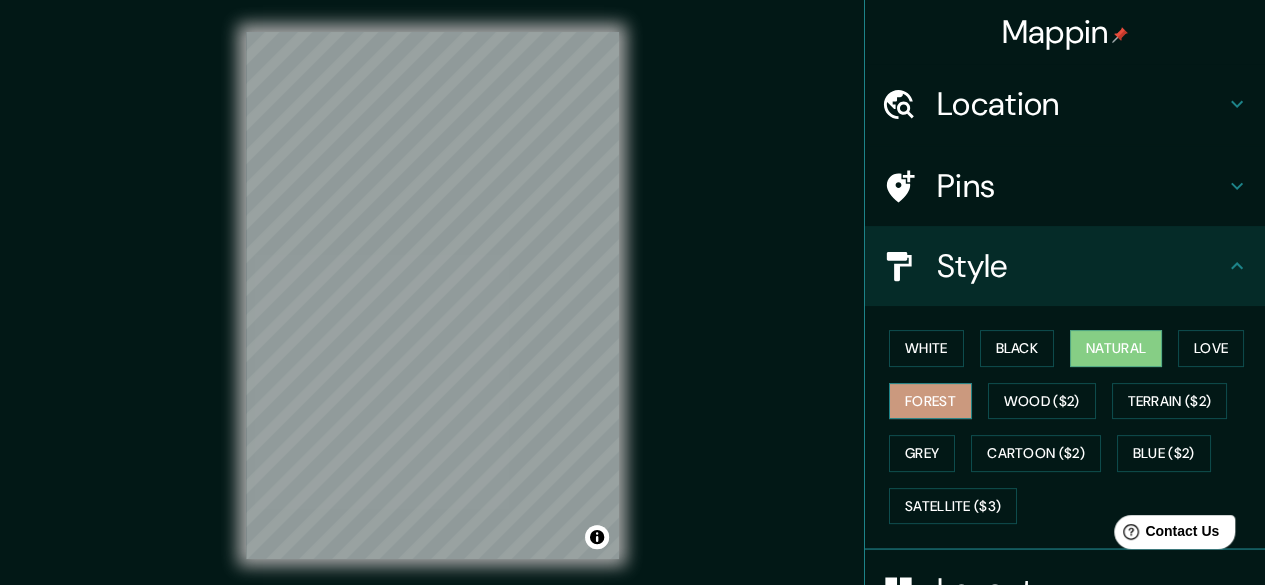 click on "Forest" at bounding box center [930, 401] 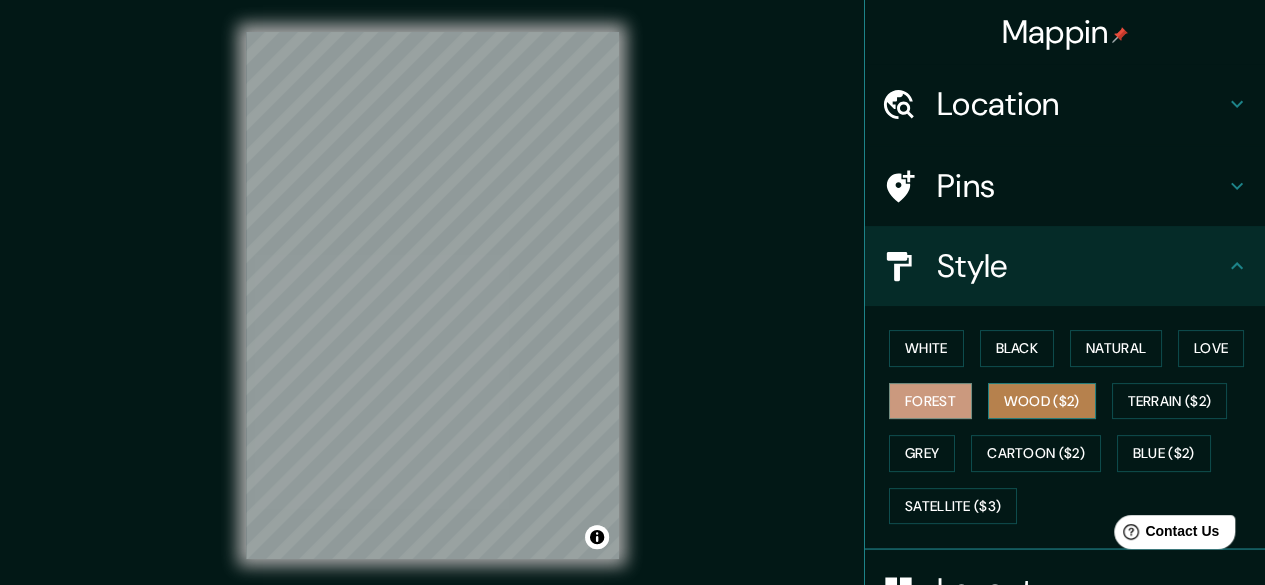 click on "Wood ($2)" at bounding box center [1042, 401] 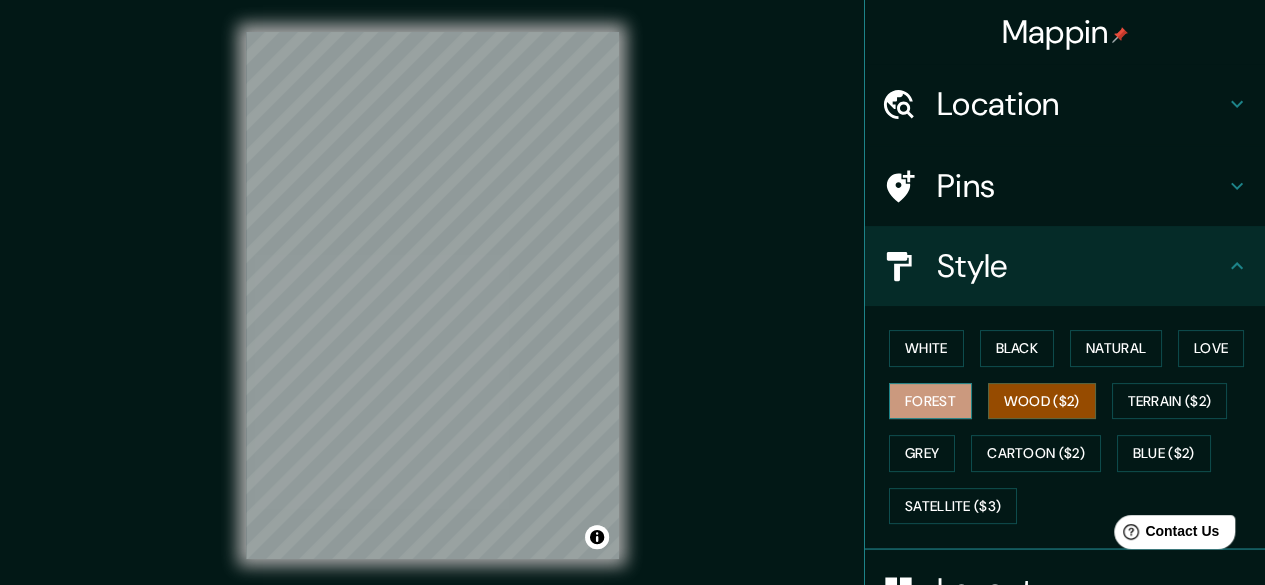 click on "Forest" at bounding box center [930, 401] 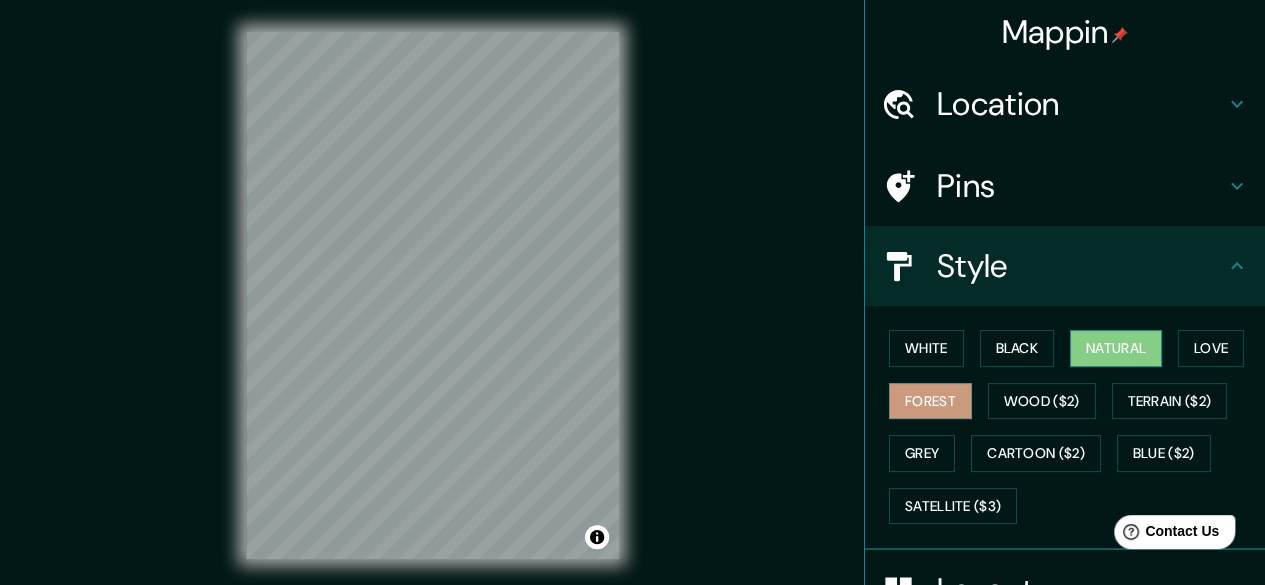 click on "Natural" at bounding box center (1116, 348) 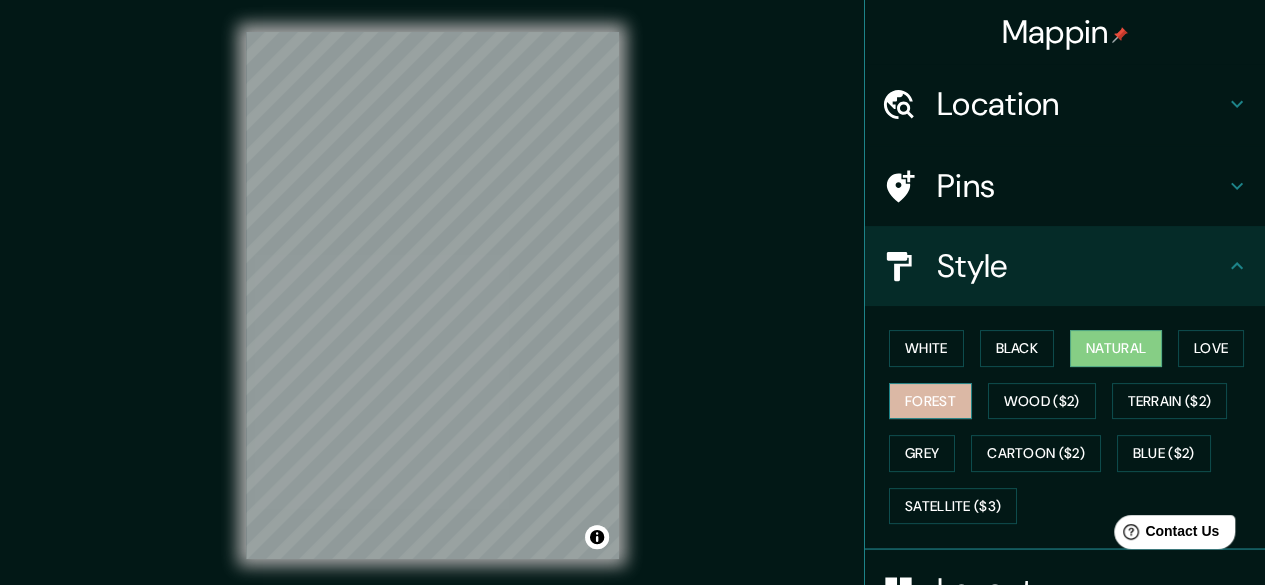 click on "Forest" at bounding box center [930, 401] 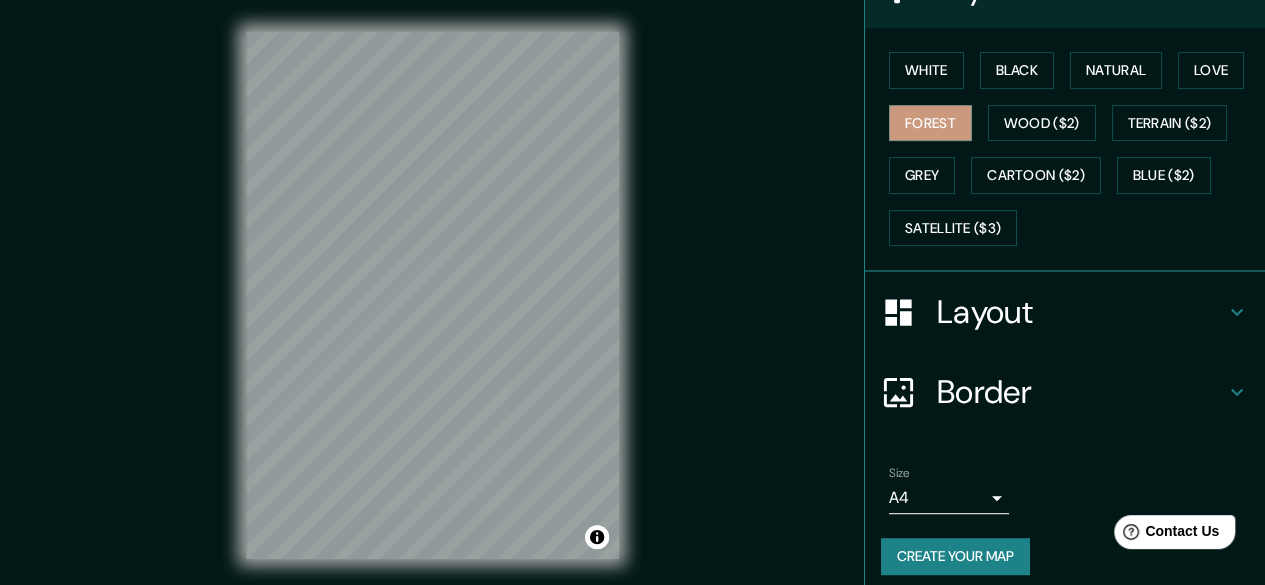 click on "Layout" at bounding box center [1081, 312] 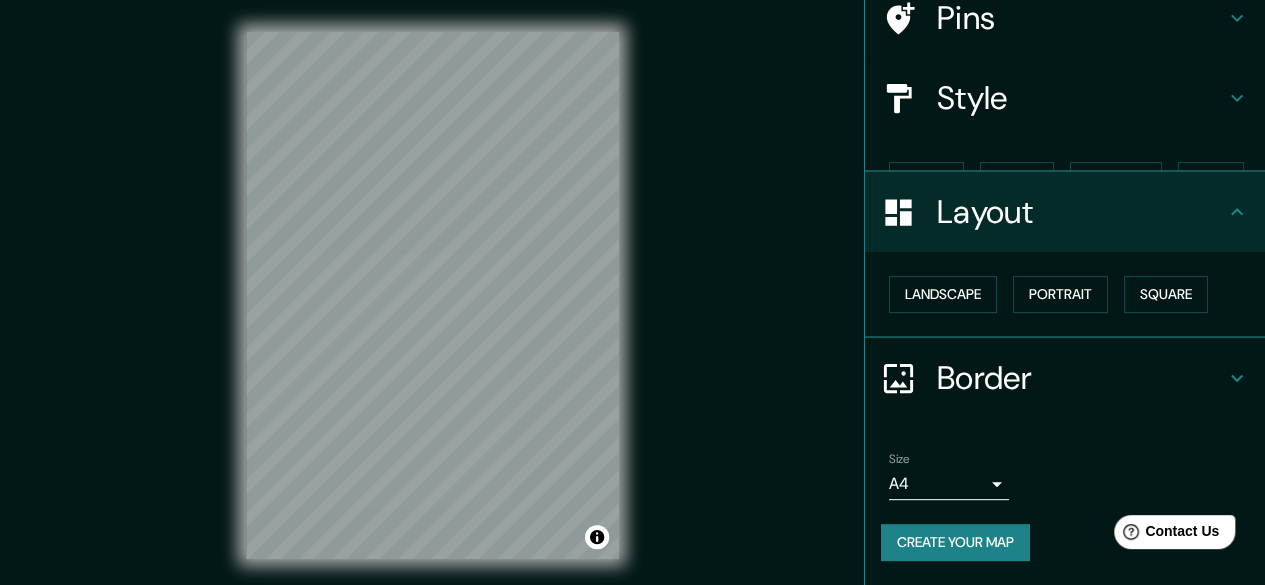scroll, scrollTop: 132, scrollLeft: 0, axis: vertical 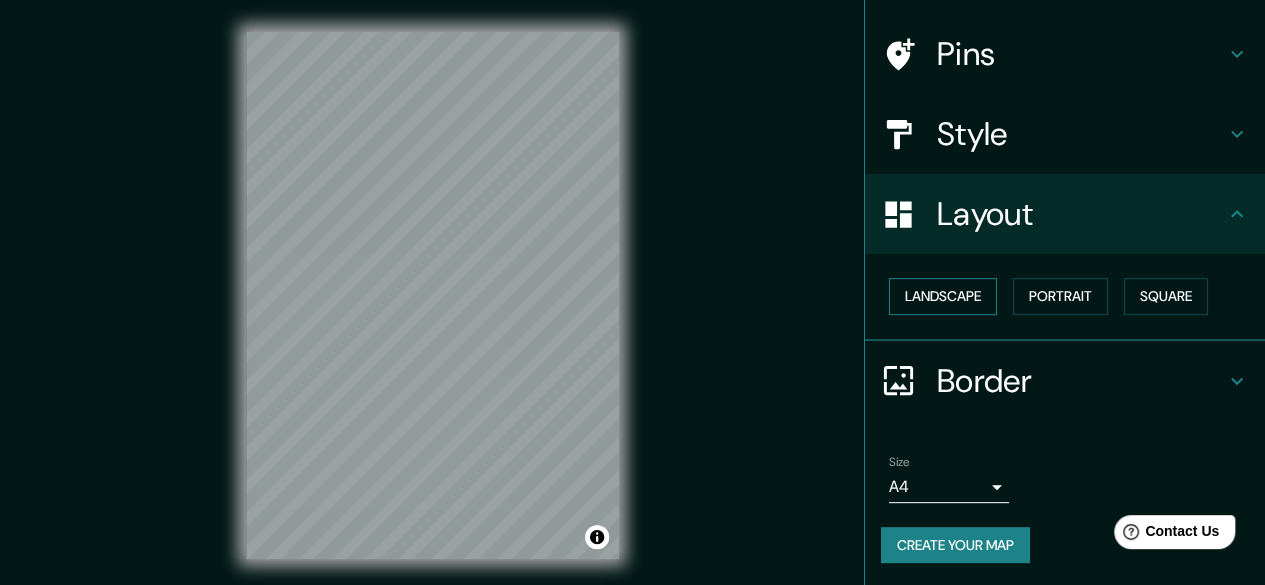 click on "Landscape" at bounding box center [943, 296] 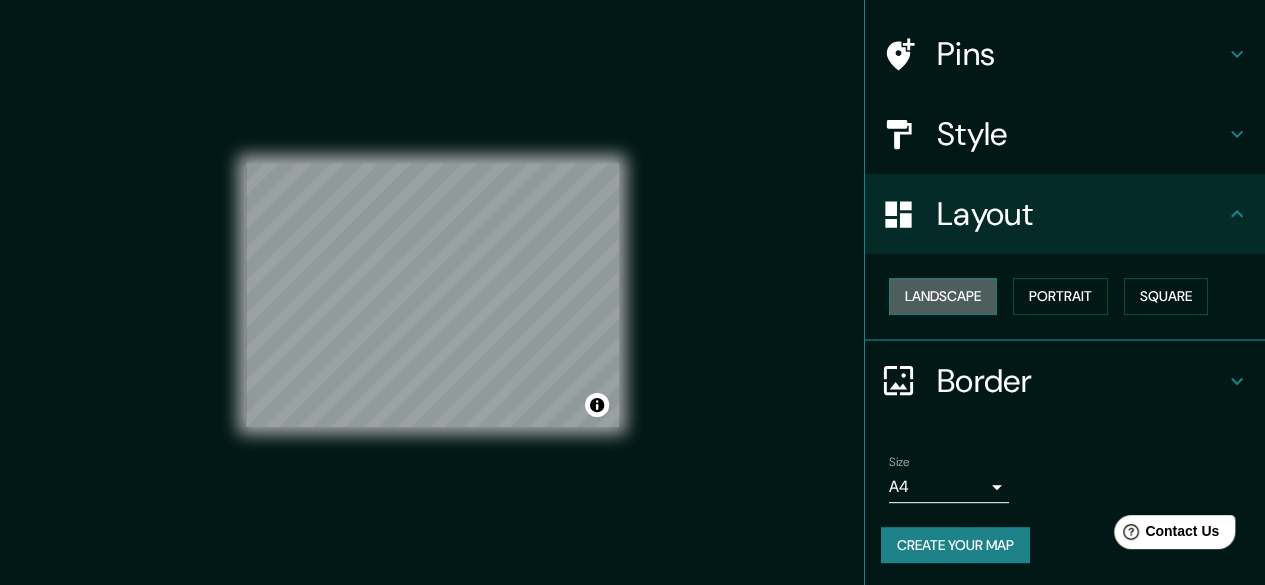 click on "Landscape" at bounding box center (943, 296) 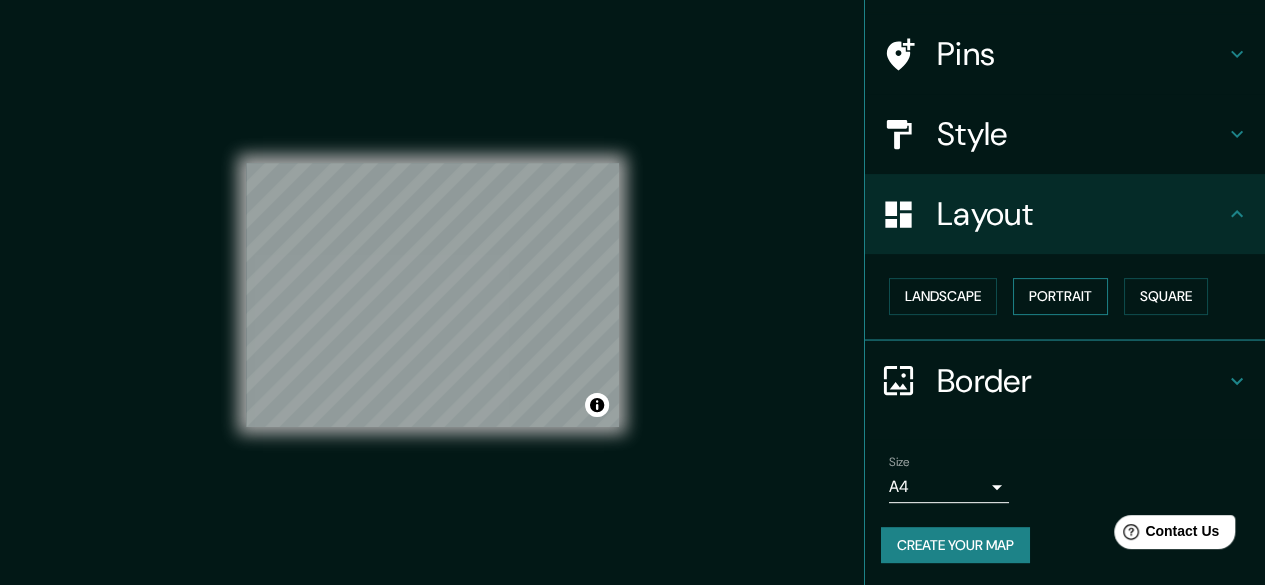 click on "Portrait" at bounding box center [1060, 296] 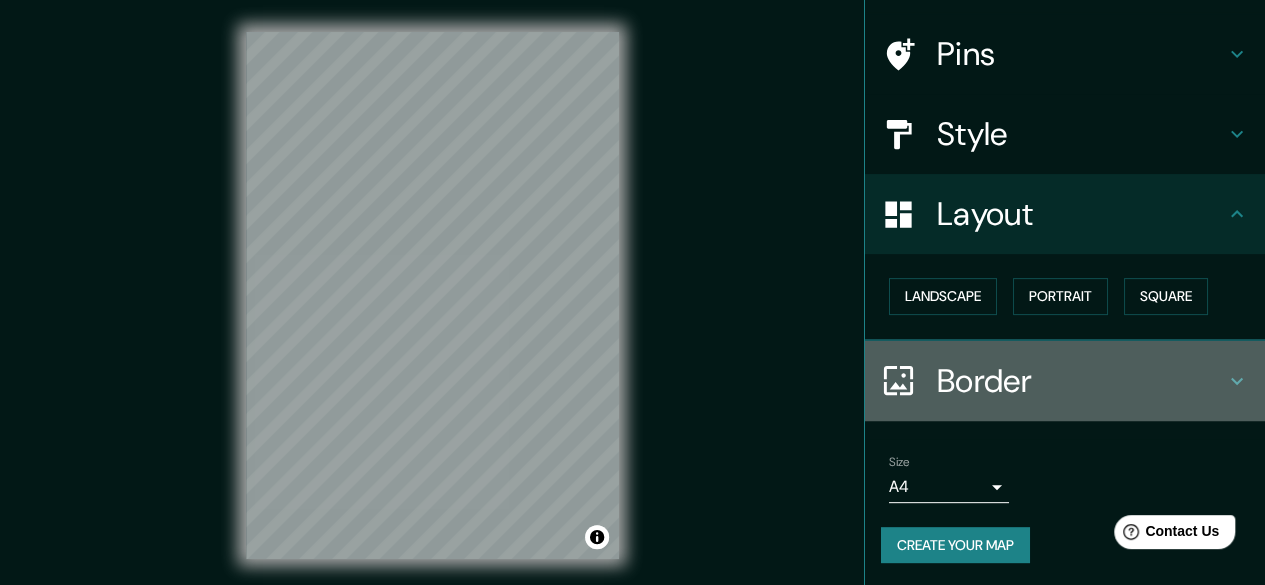 click on "Border" at bounding box center [1081, 381] 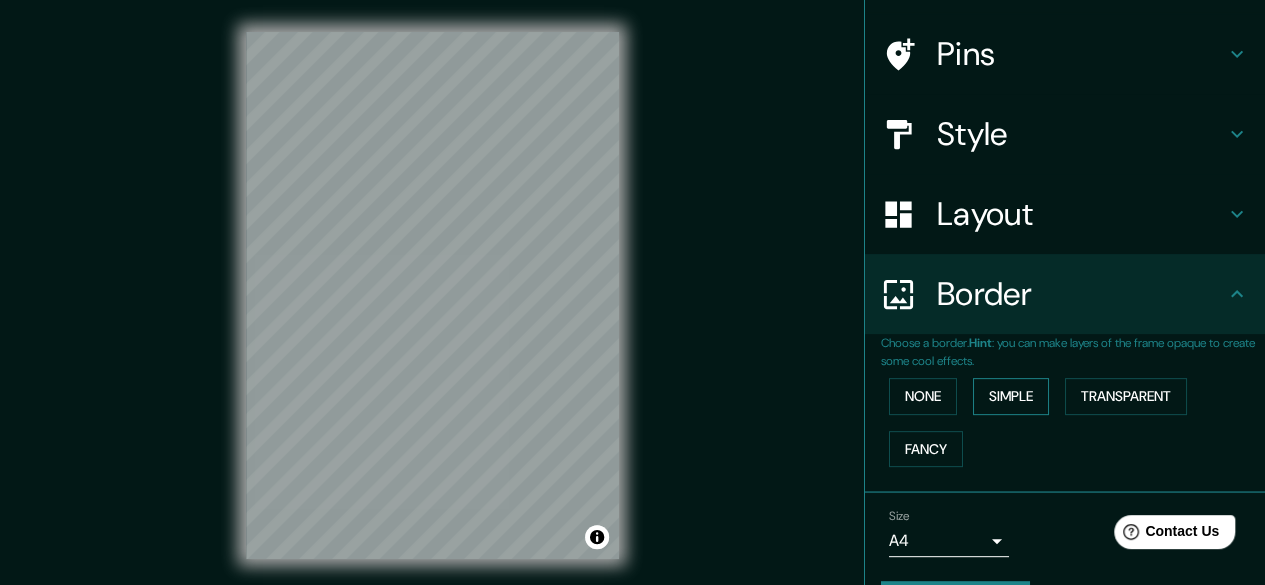 click on "Simple" at bounding box center (1011, 396) 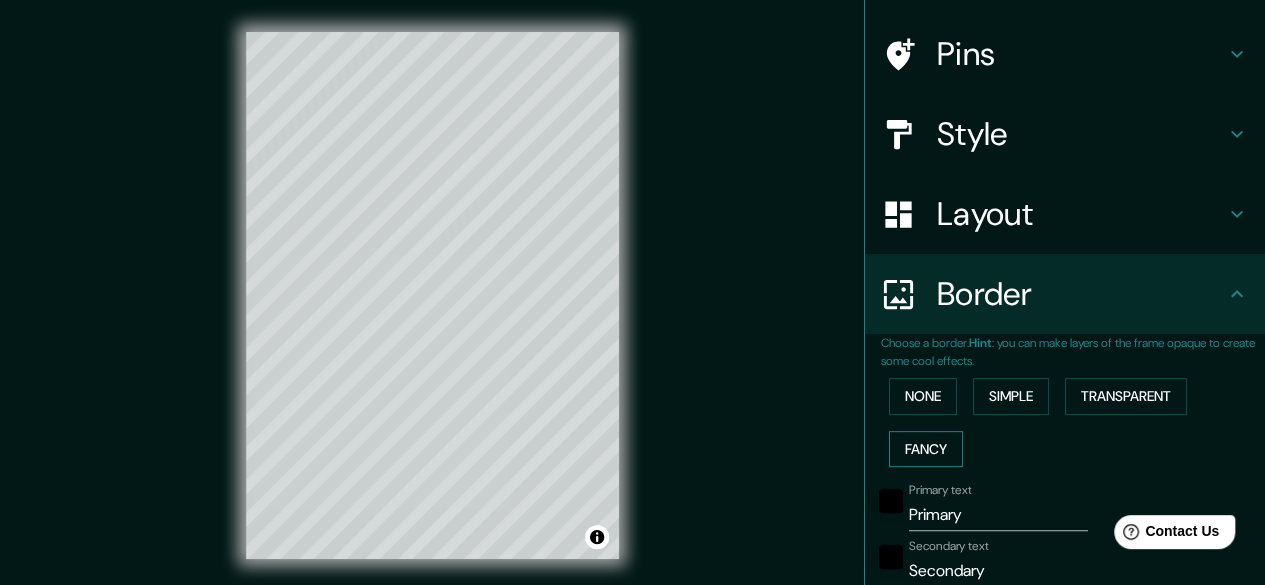 click on "Fancy" at bounding box center [926, 449] 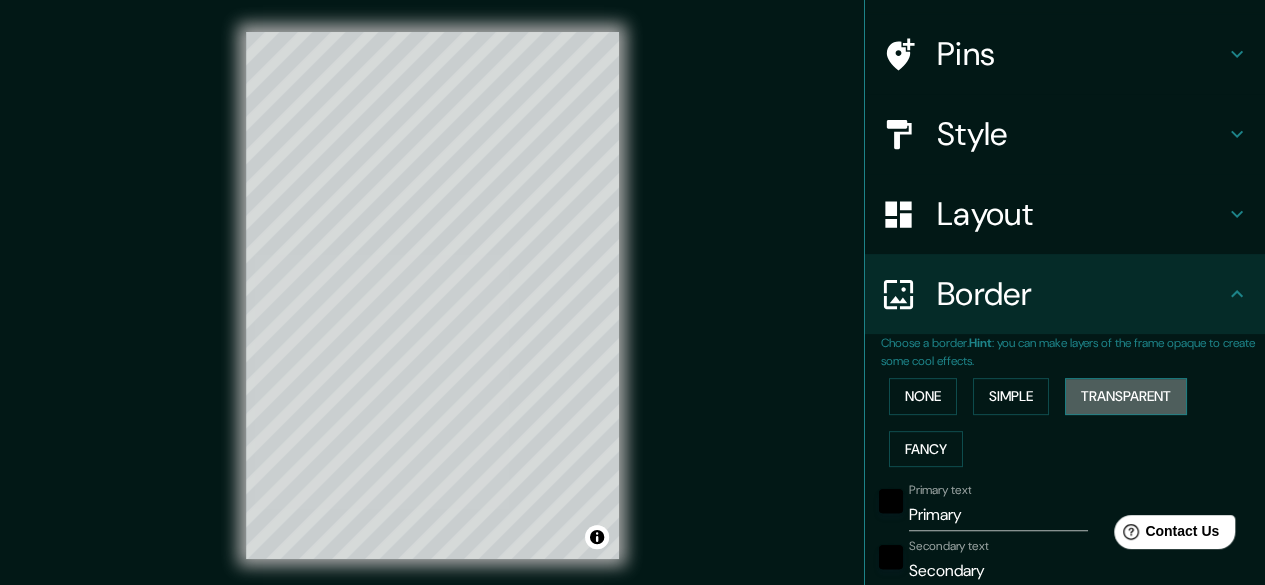 click on "Transparent" at bounding box center [1126, 396] 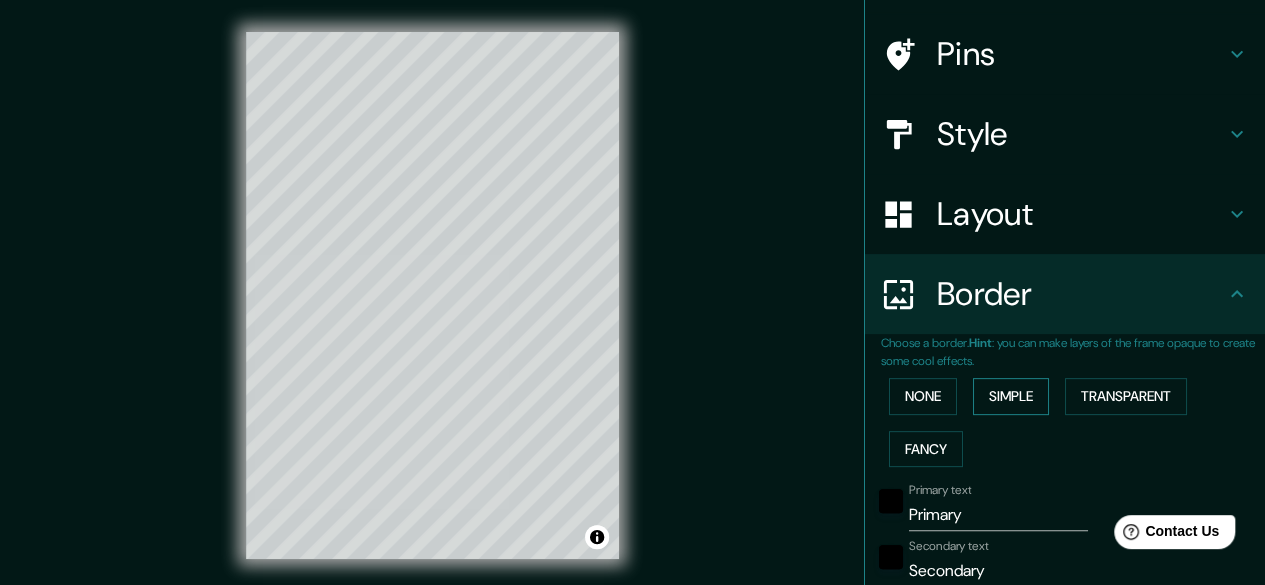 click on "Simple" at bounding box center (1011, 396) 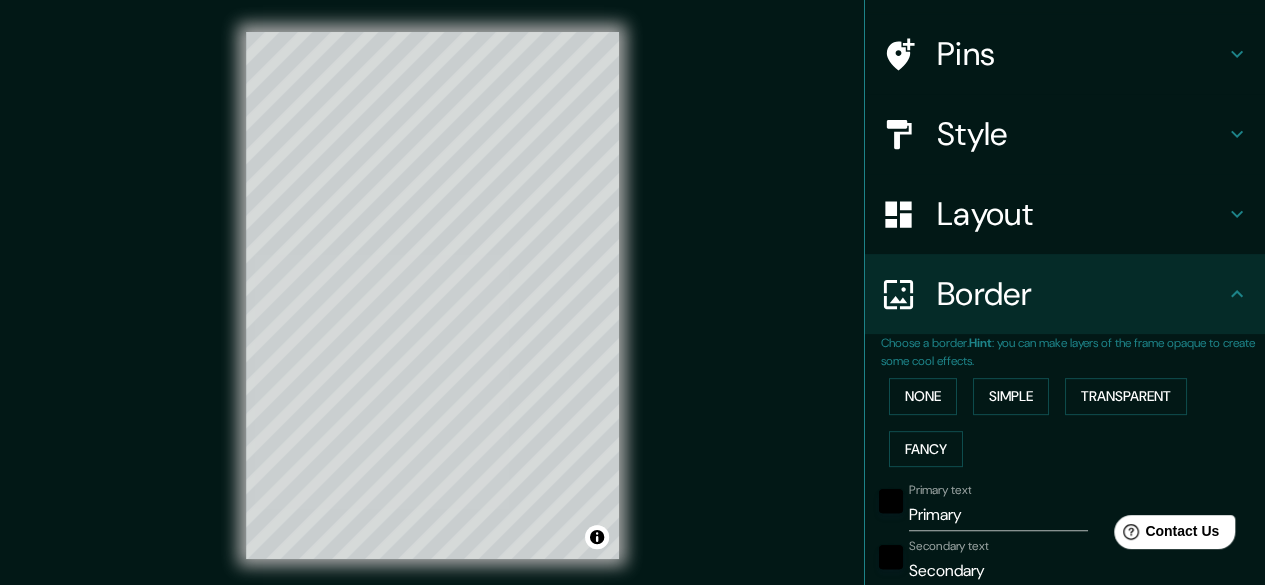 scroll, scrollTop: 454, scrollLeft: 0, axis: vertical 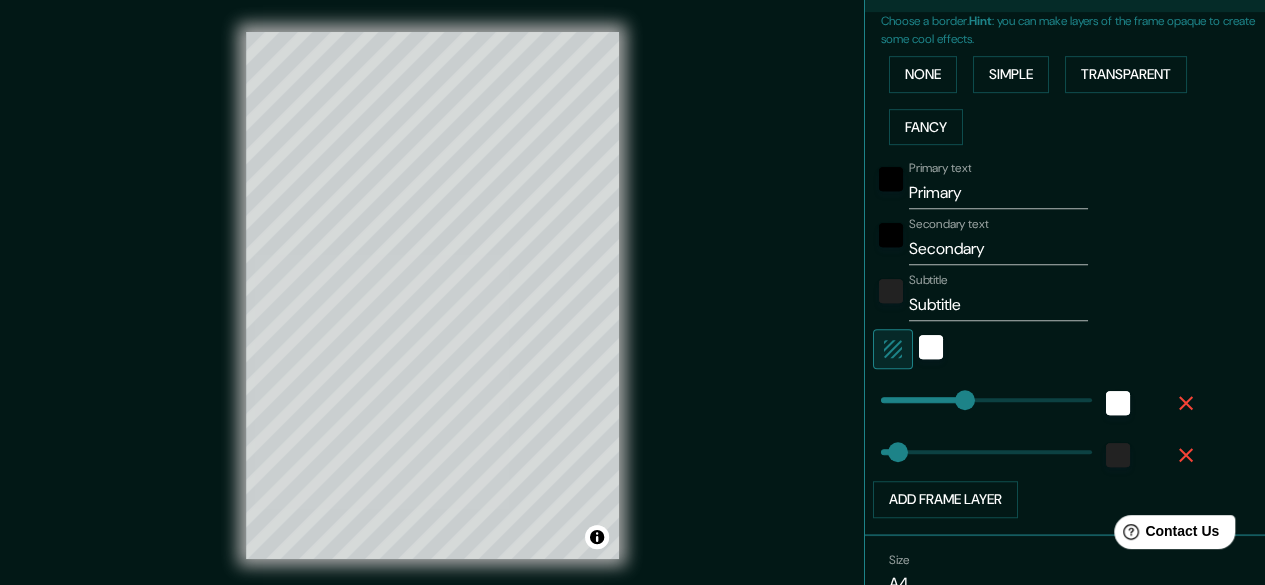 click on "Primary" at bounding box center [998, 193] 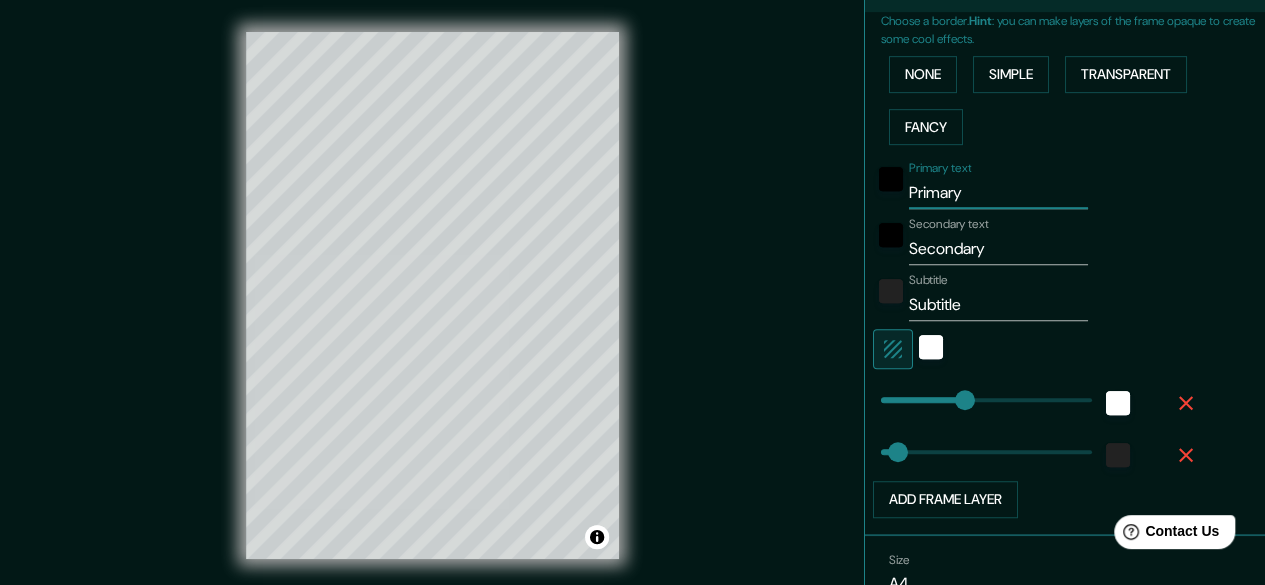 click on "Primary" at bounding box center [998, 193] 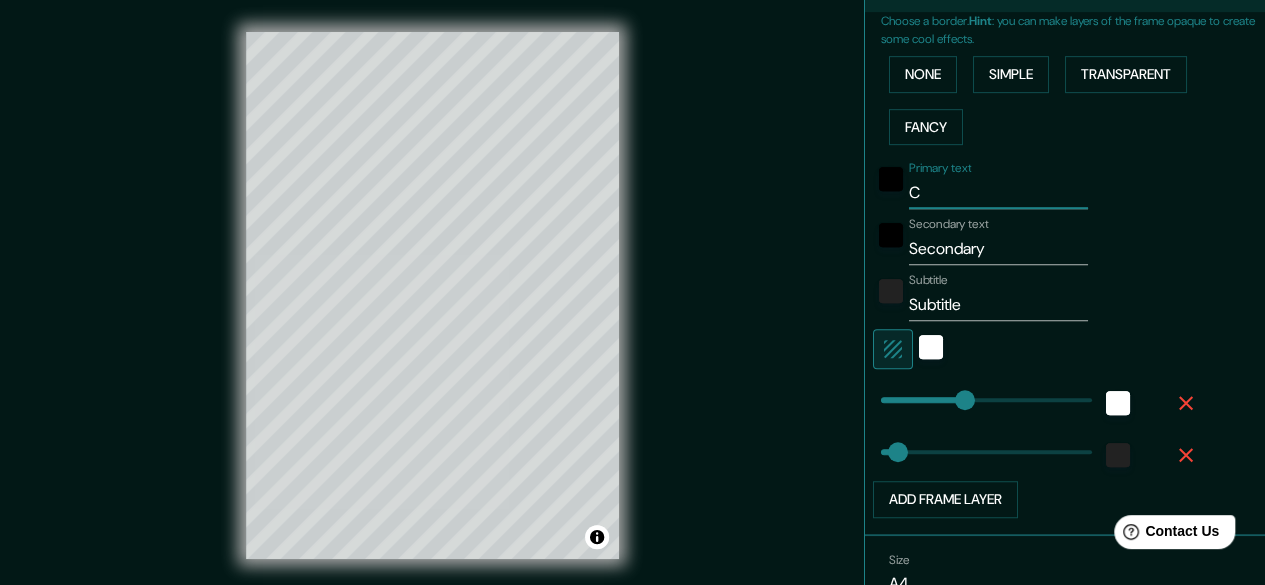 type on "Co" 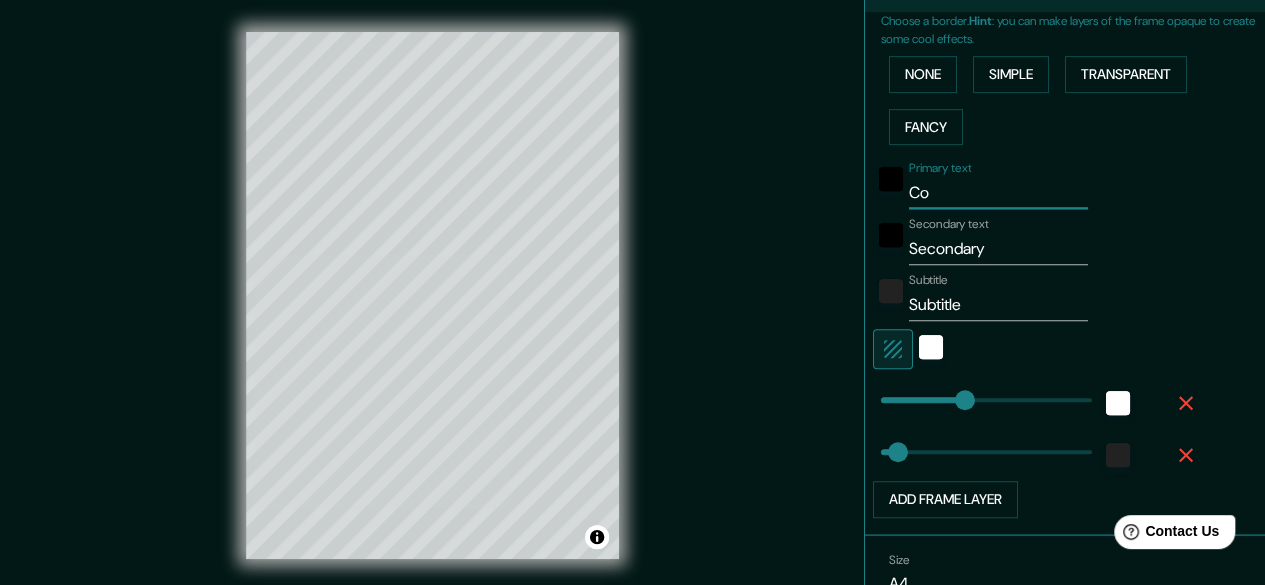 type on "Con" 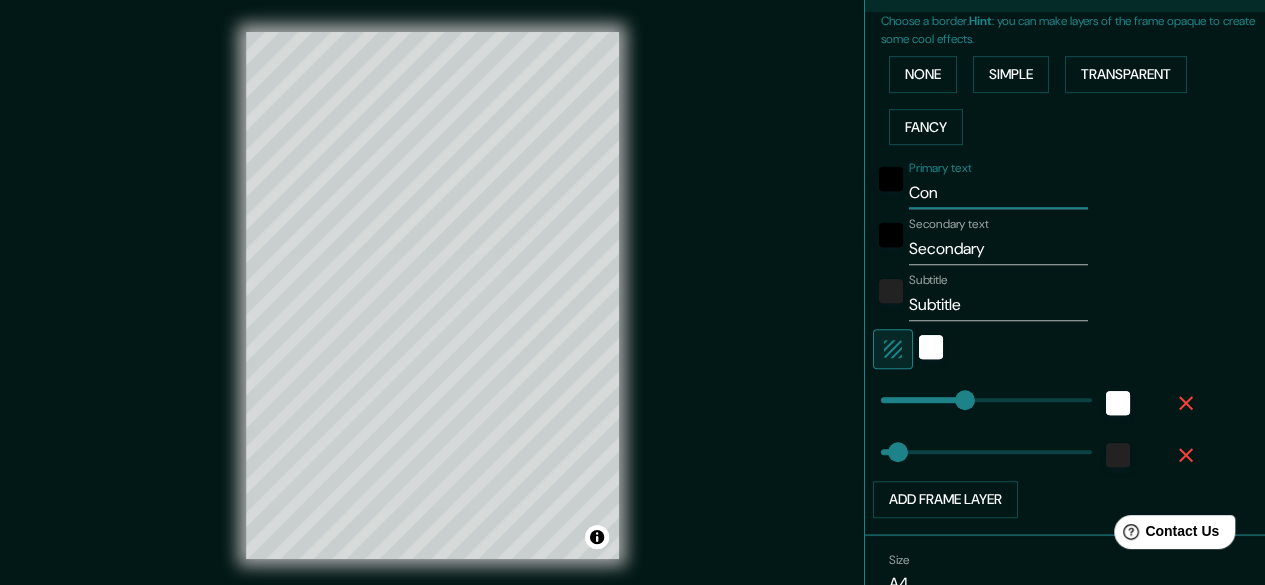 type on "Cons" 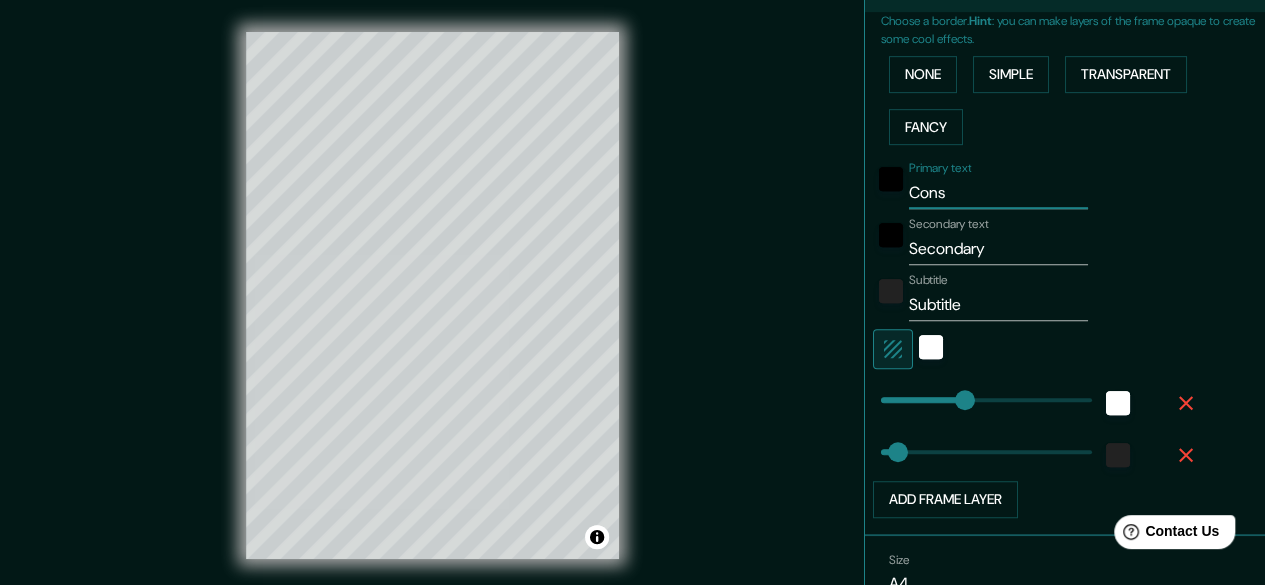 type on "149" 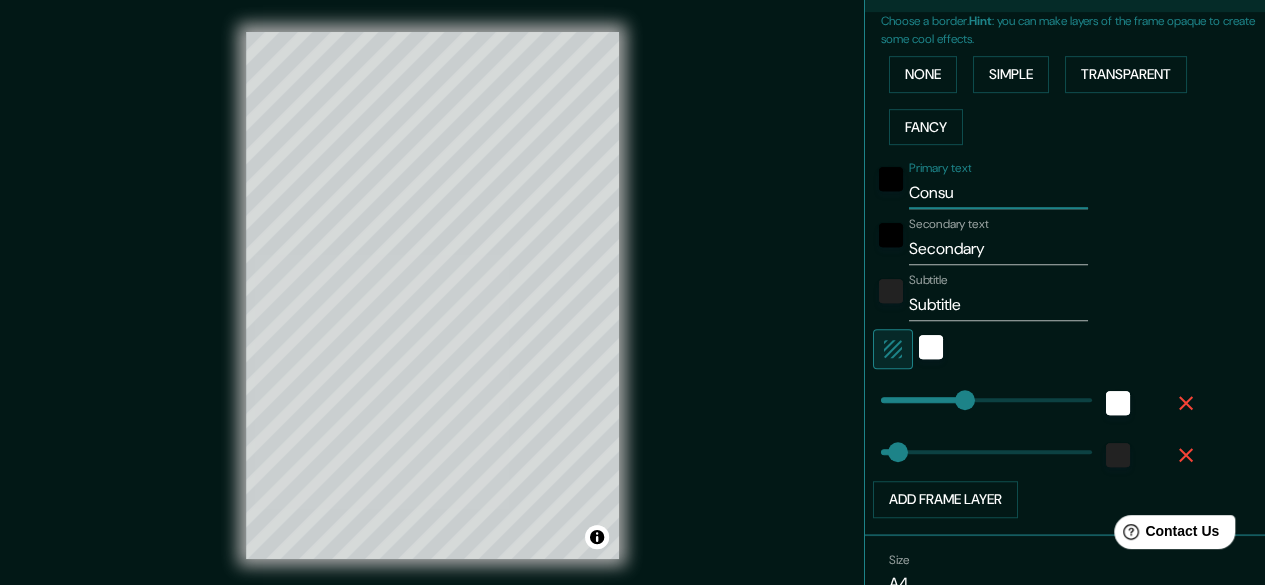 type on "Consut" 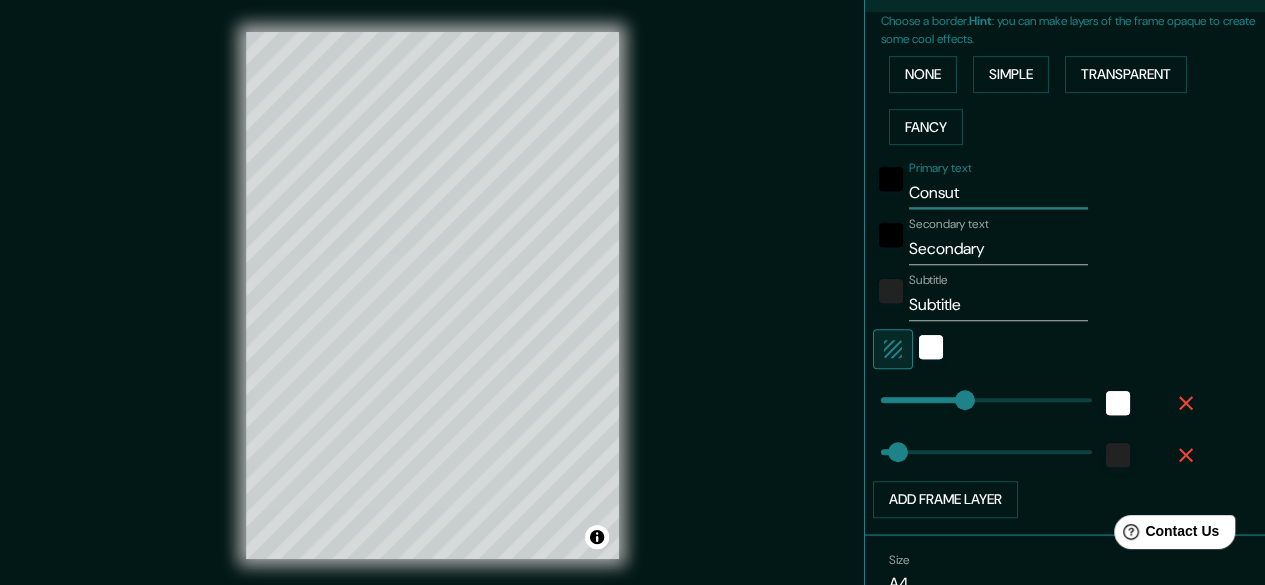 type on "149" 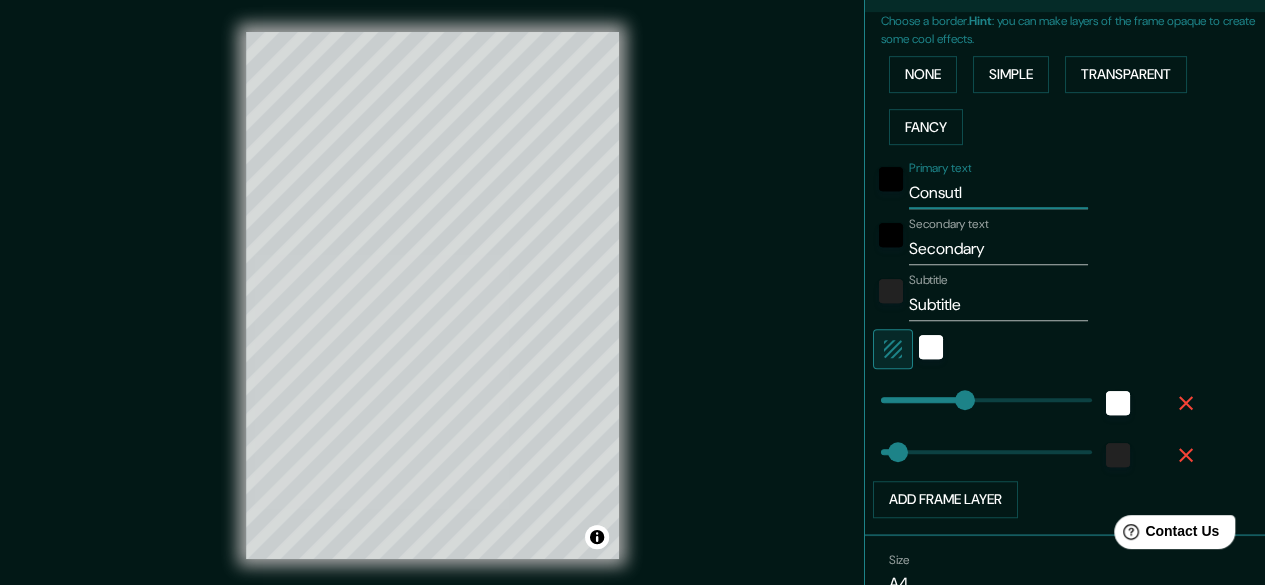 type on "Consutlt" 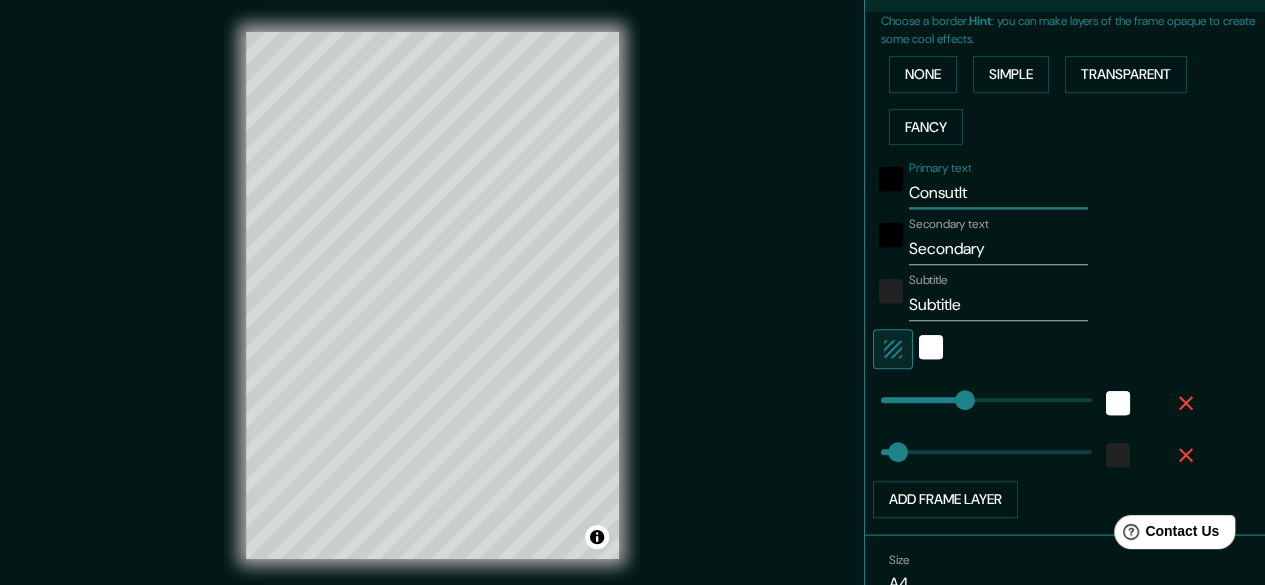 type on "149" 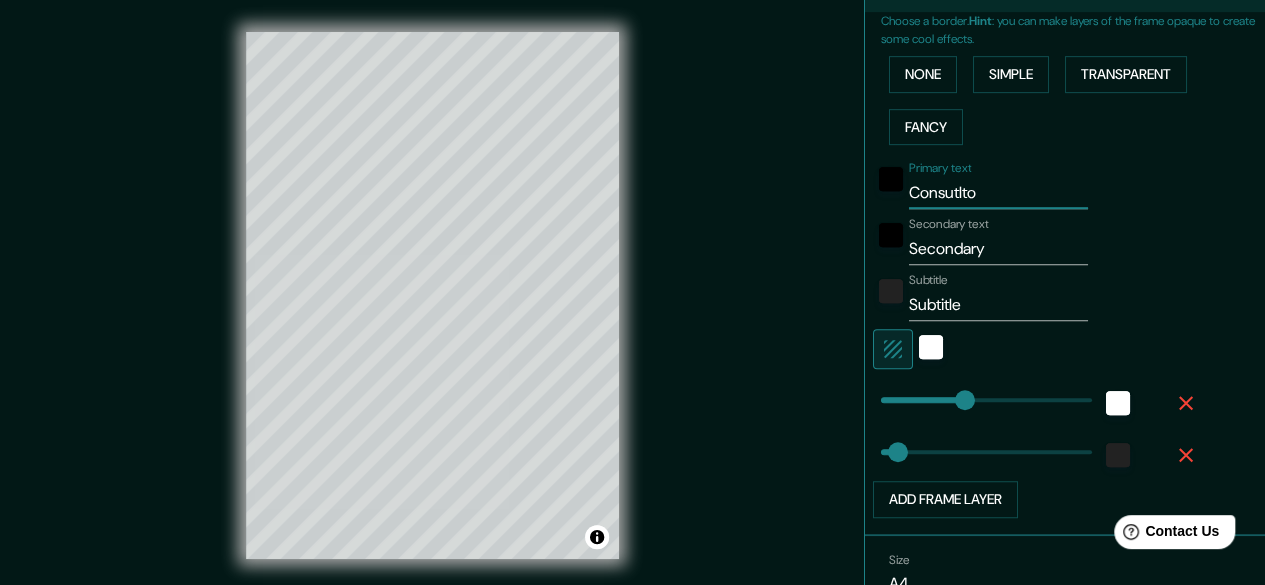 type on "Consutlt" 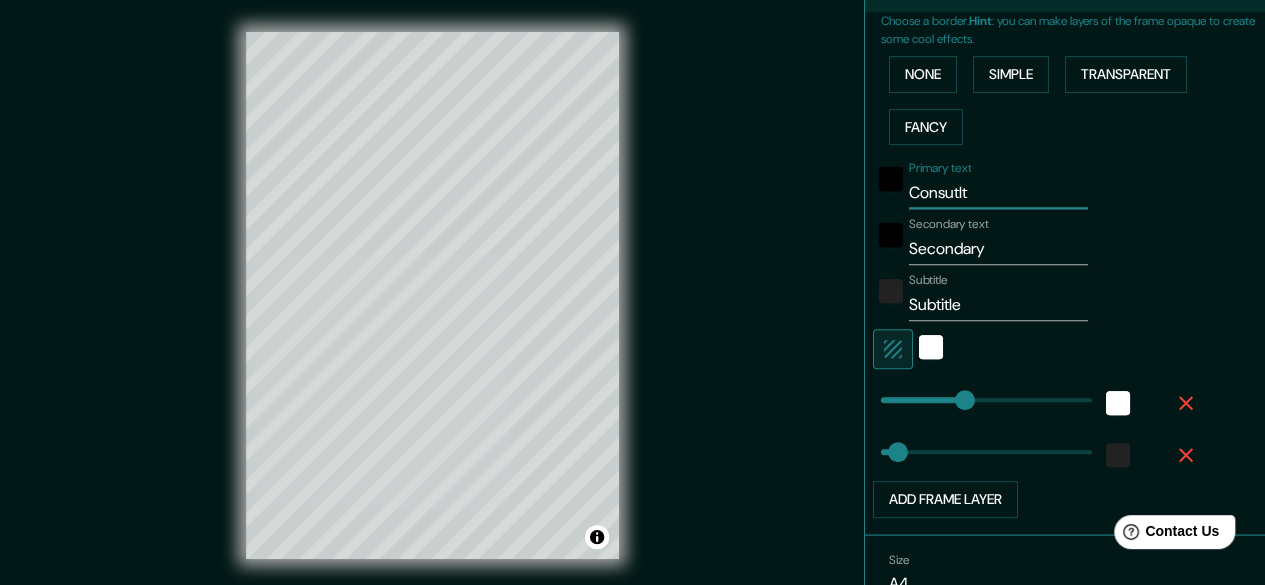 type on "149" 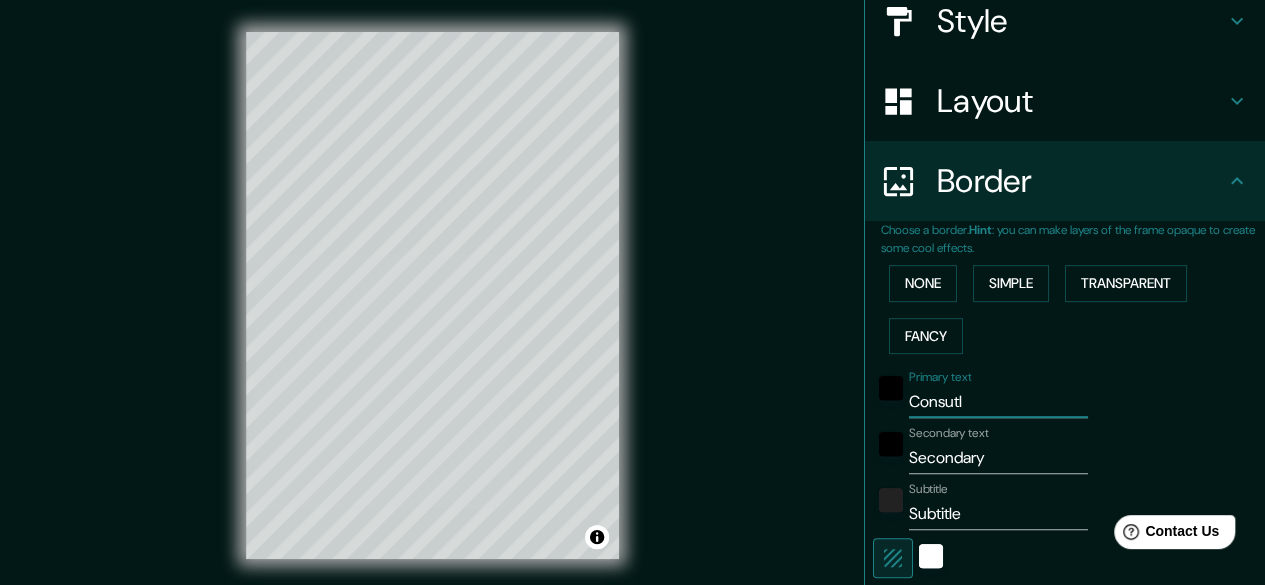 scroll, scrollTop: 0, scrollLeft: 0, axis: both 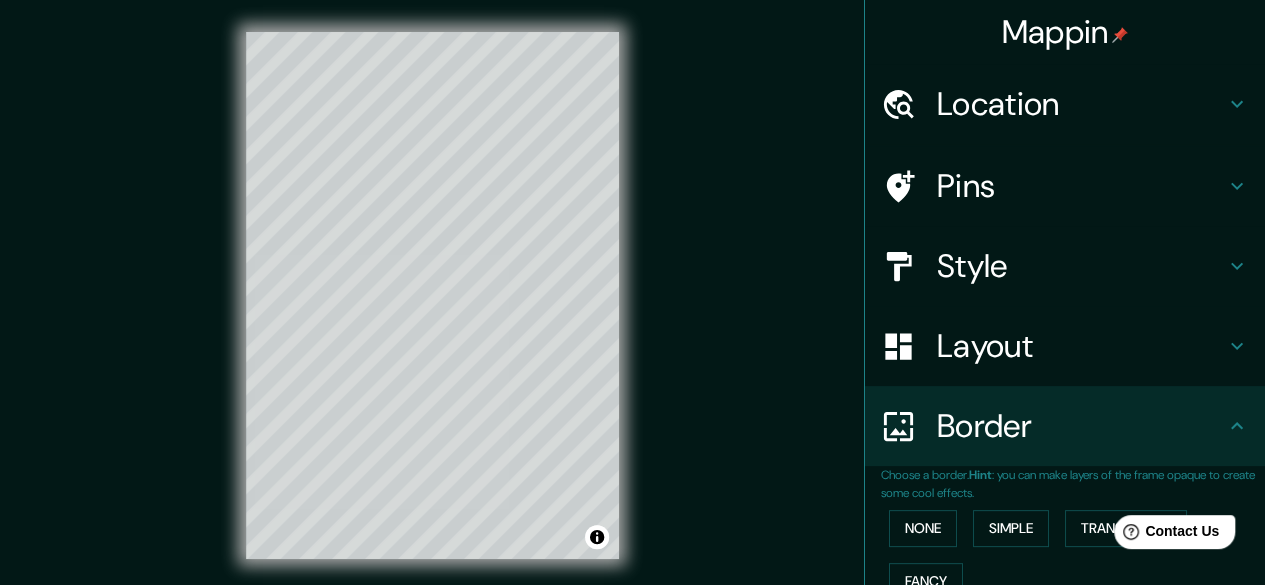 type on "Consutl" 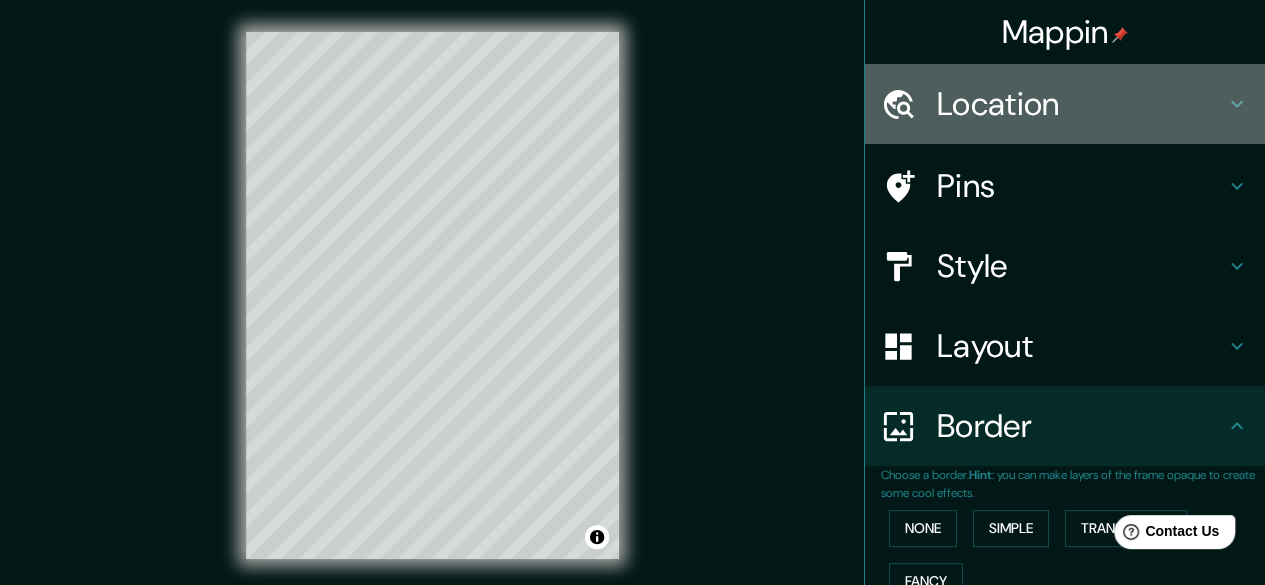 click on "Location" at bounding box center (1081, 104) 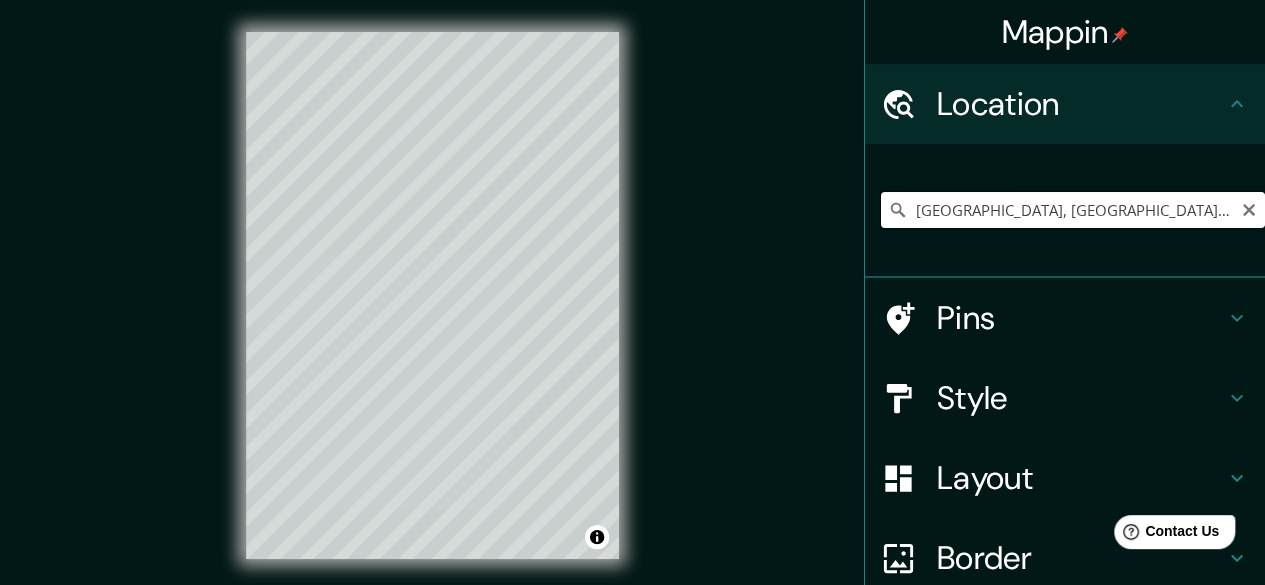click on "[GEOGRAPHIC_DATA], [GEOGRAPHIC_DATA][US_STATE], [GEOGRAPHIC_DATA]" at bounding box center (1073, 210) 